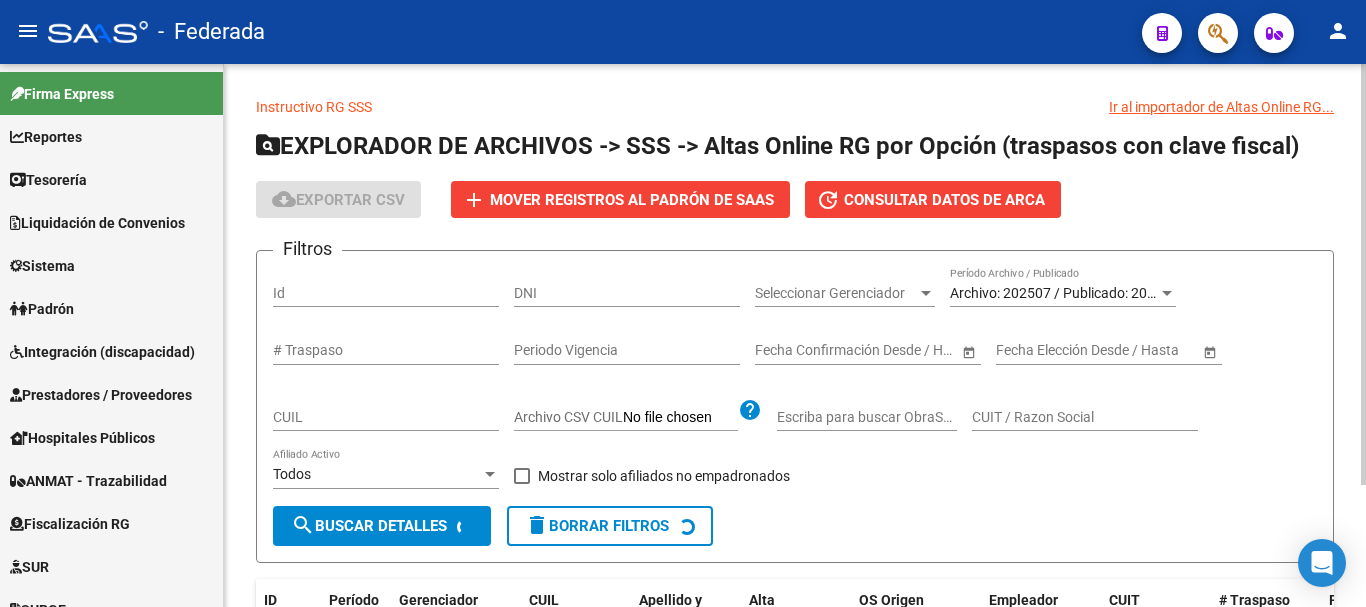 scroll, scrollTop: 0, scrollLeft: 0, axis: both 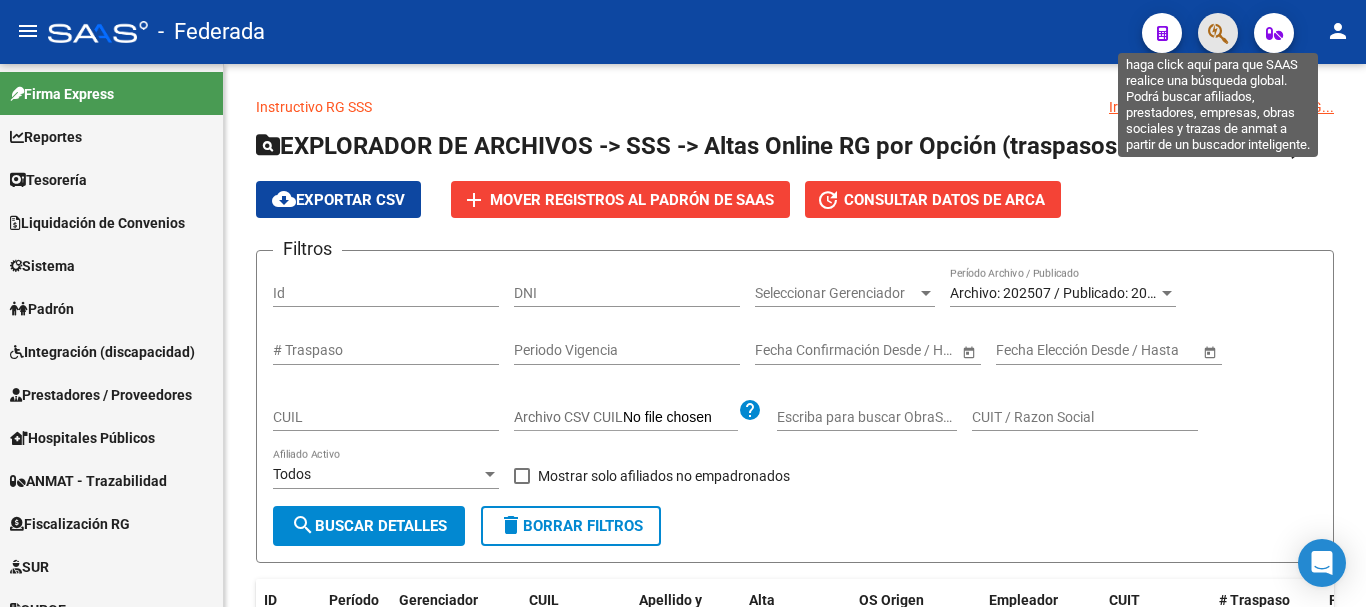 click 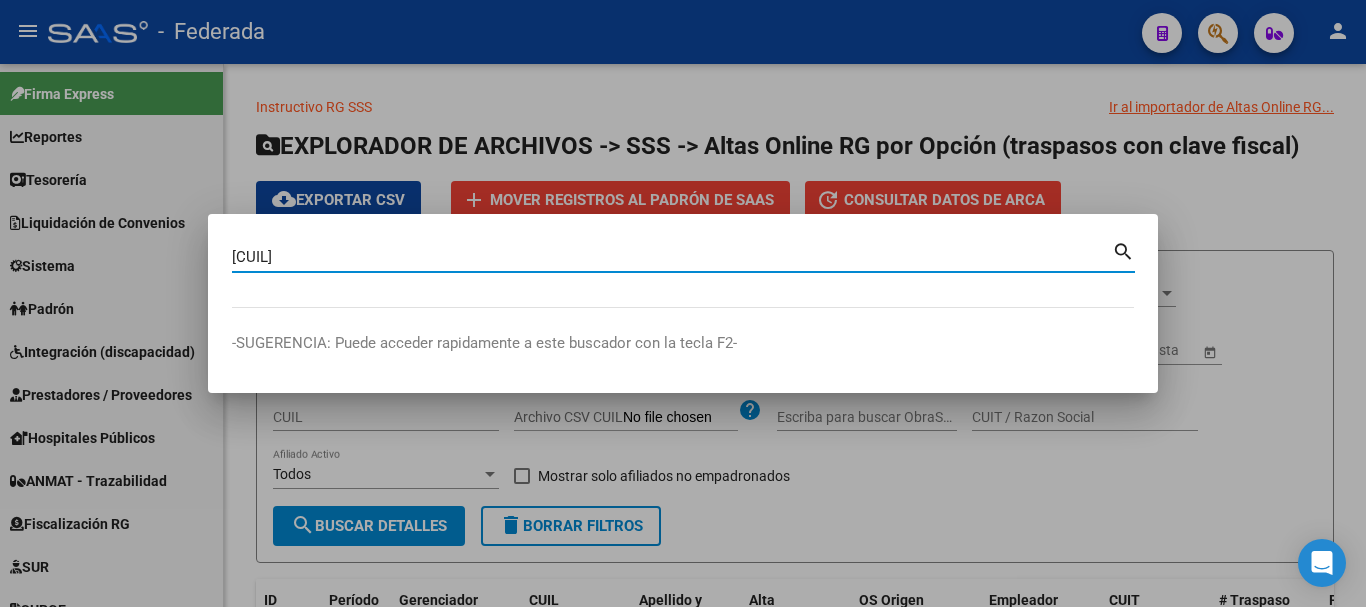 type on "[CUIL]" 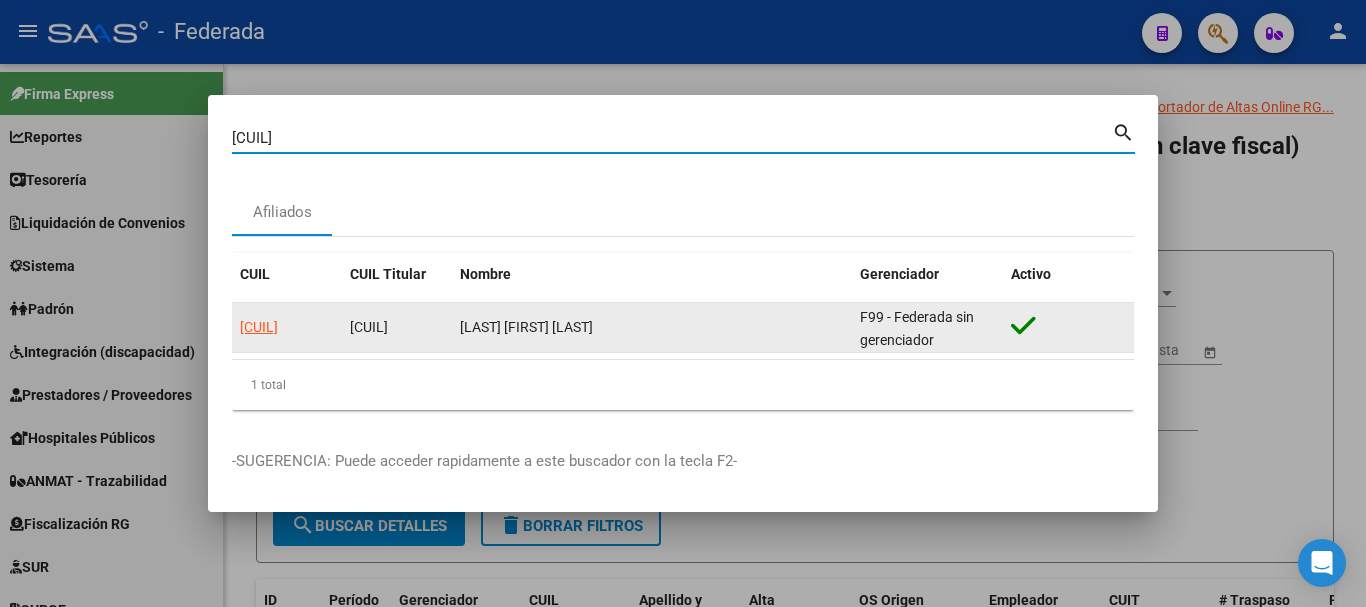 click on "[CUIL]" 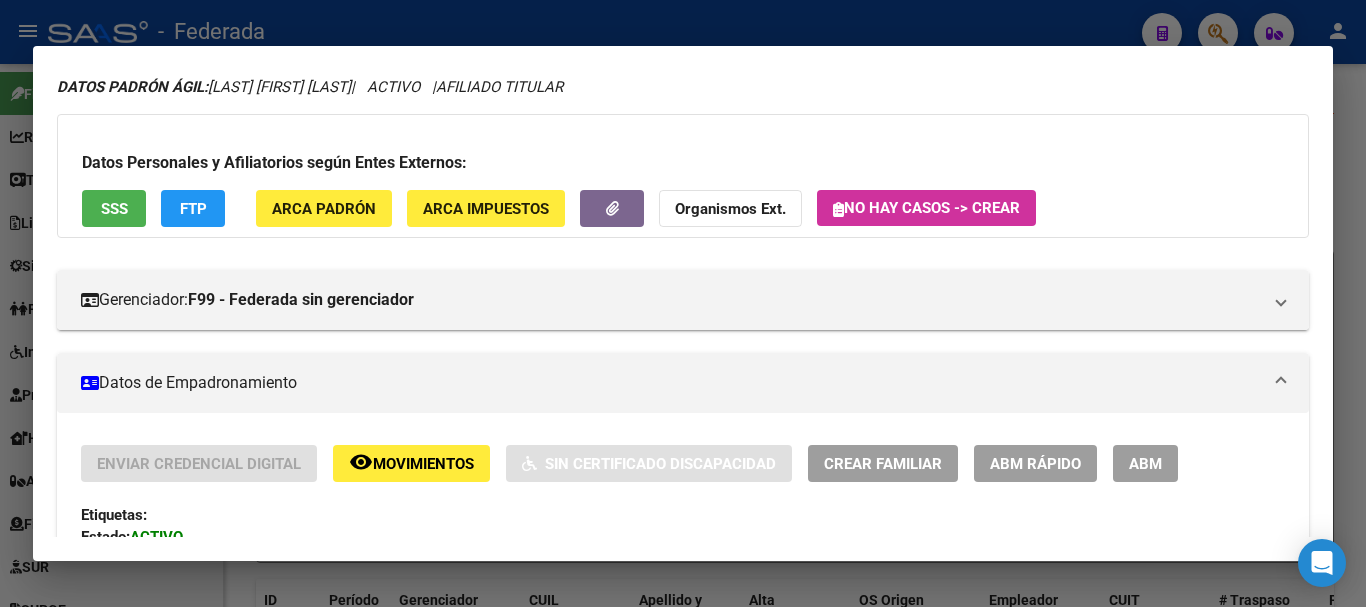 scroll, scrollTop: 200, scrollLeft: 0, axis: vertical 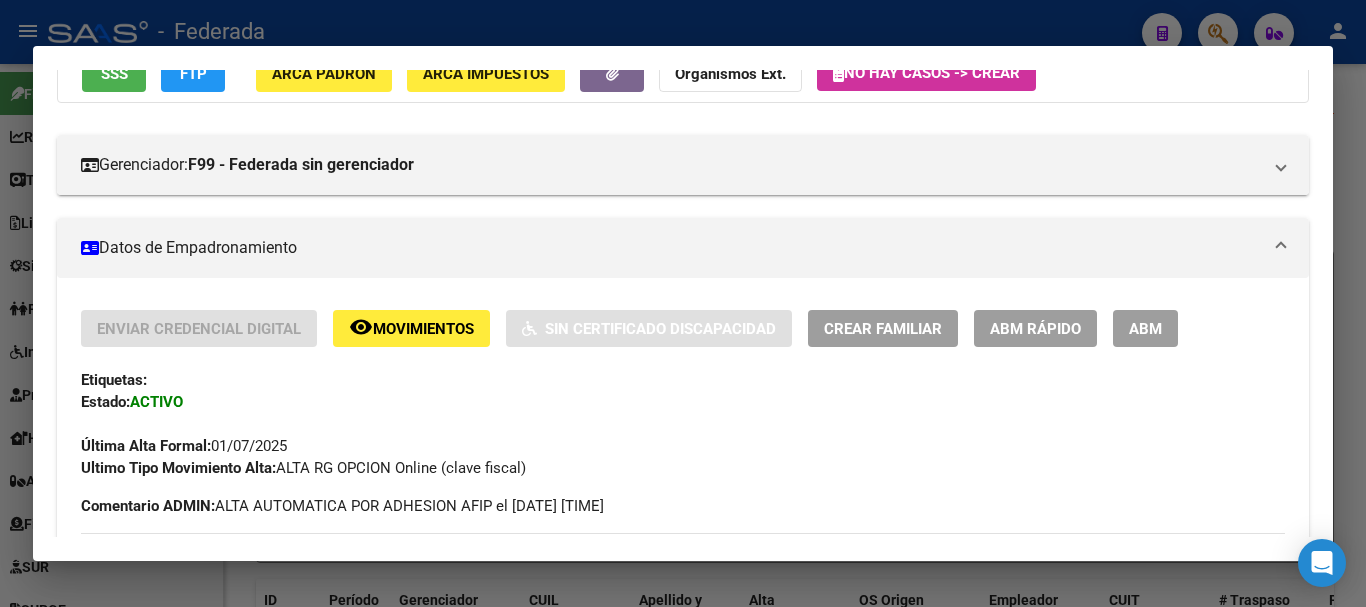 click on "ABM Rápido" 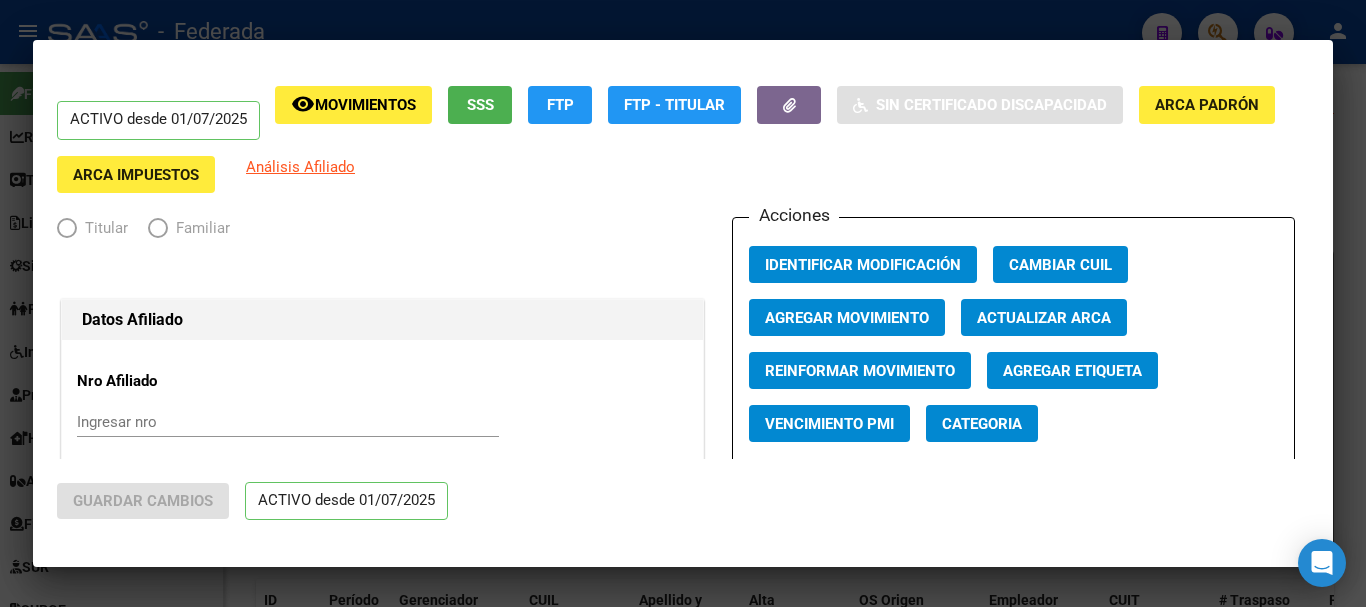 radio on "true" 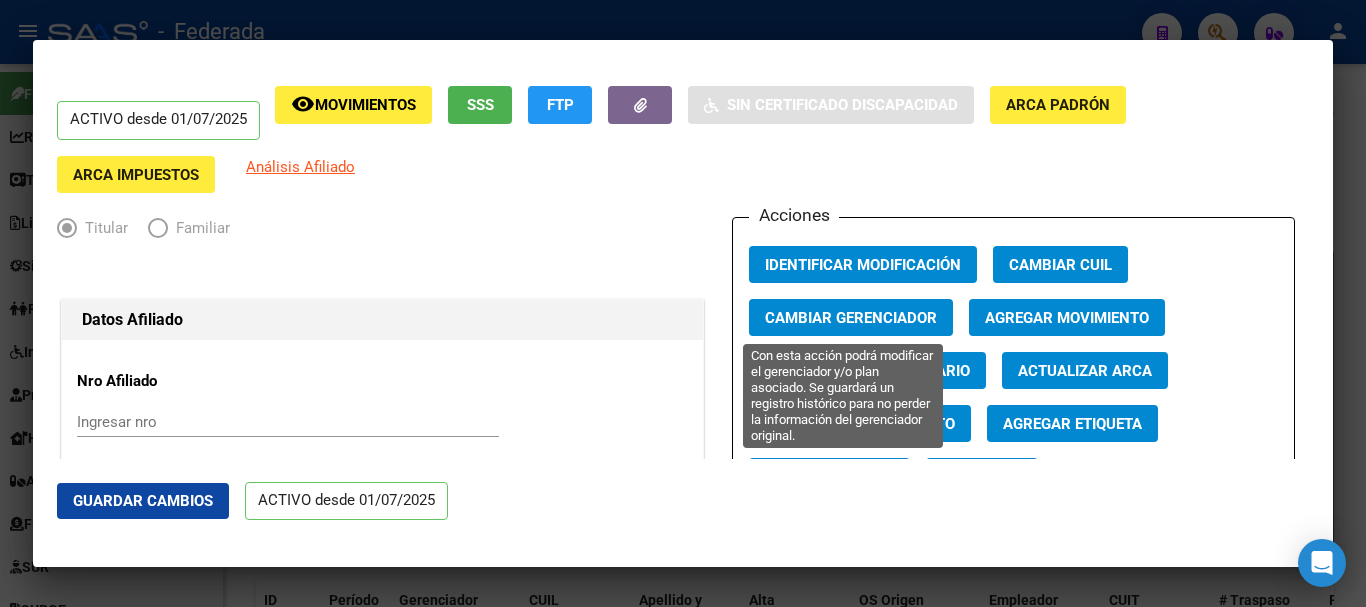 click on "Cambiar Gerenciador" 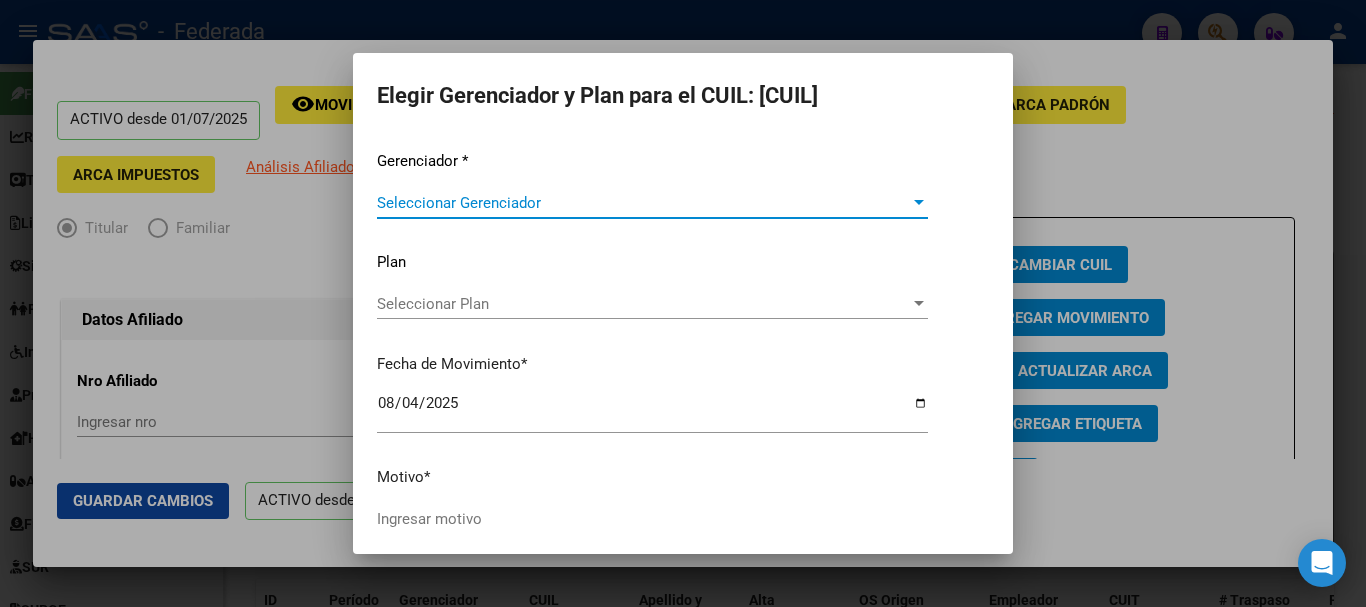 click on "Seleccionar Gerenciador" at bounding box center [643, 203] 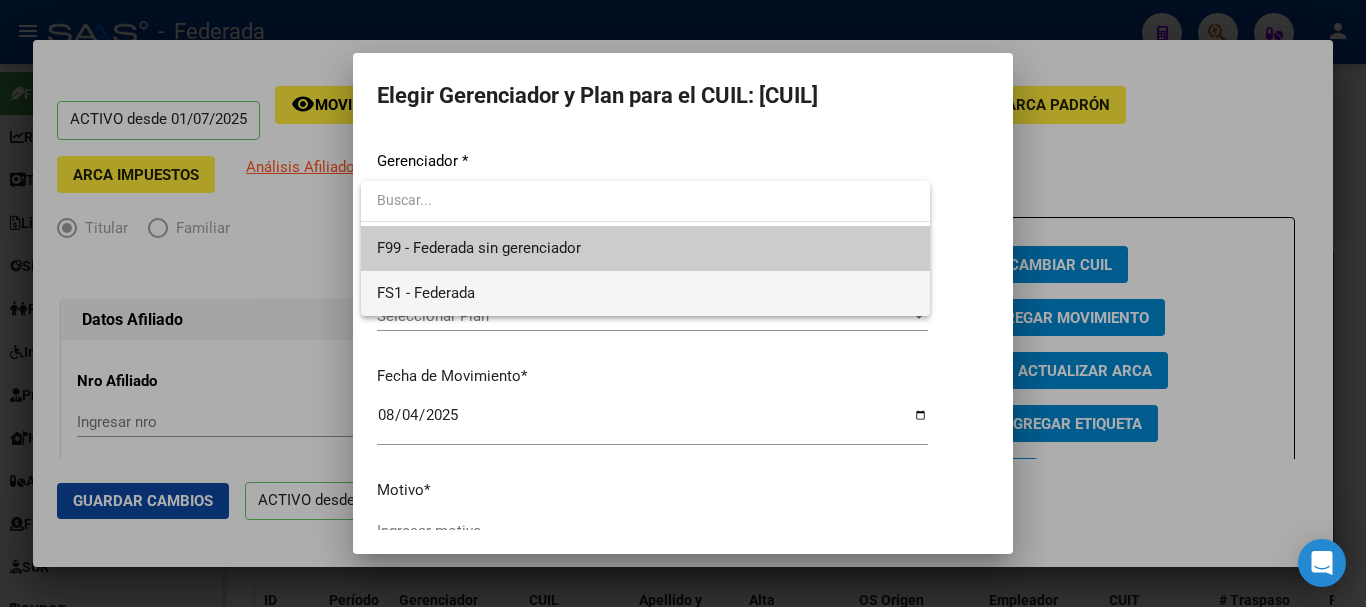 click on "FS1 - Federada" at bounding box center [645, 293] 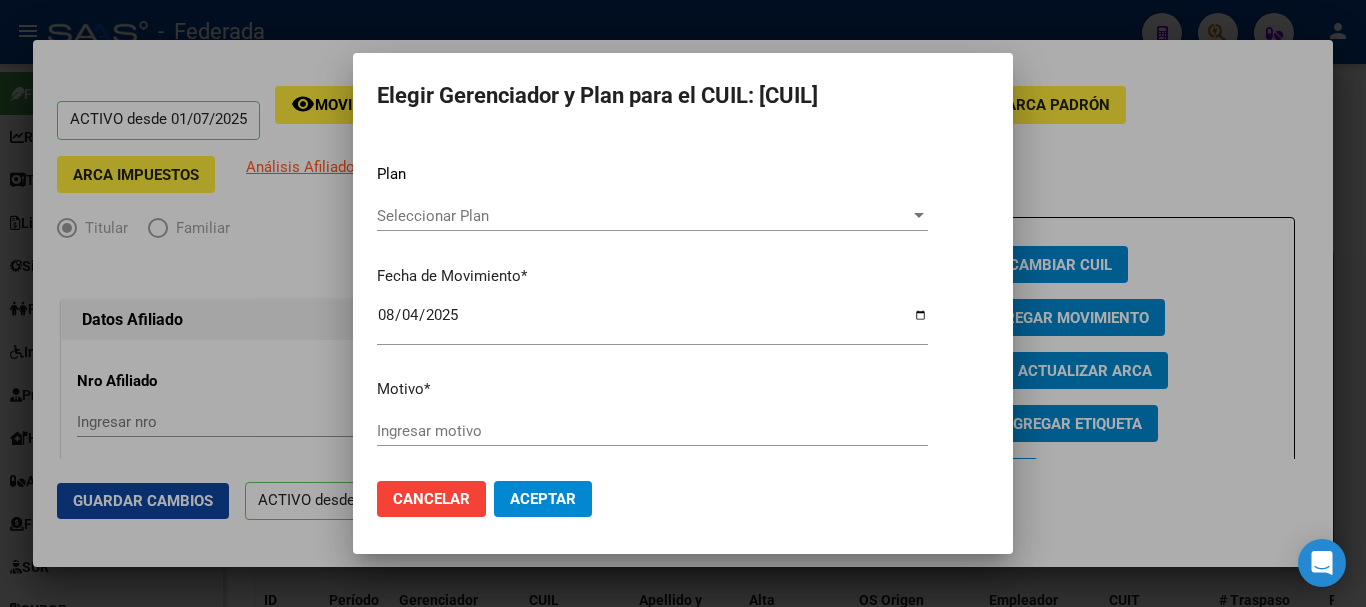 scroll, scrollTop: 91, scrollLeft: 0, axis: vertical 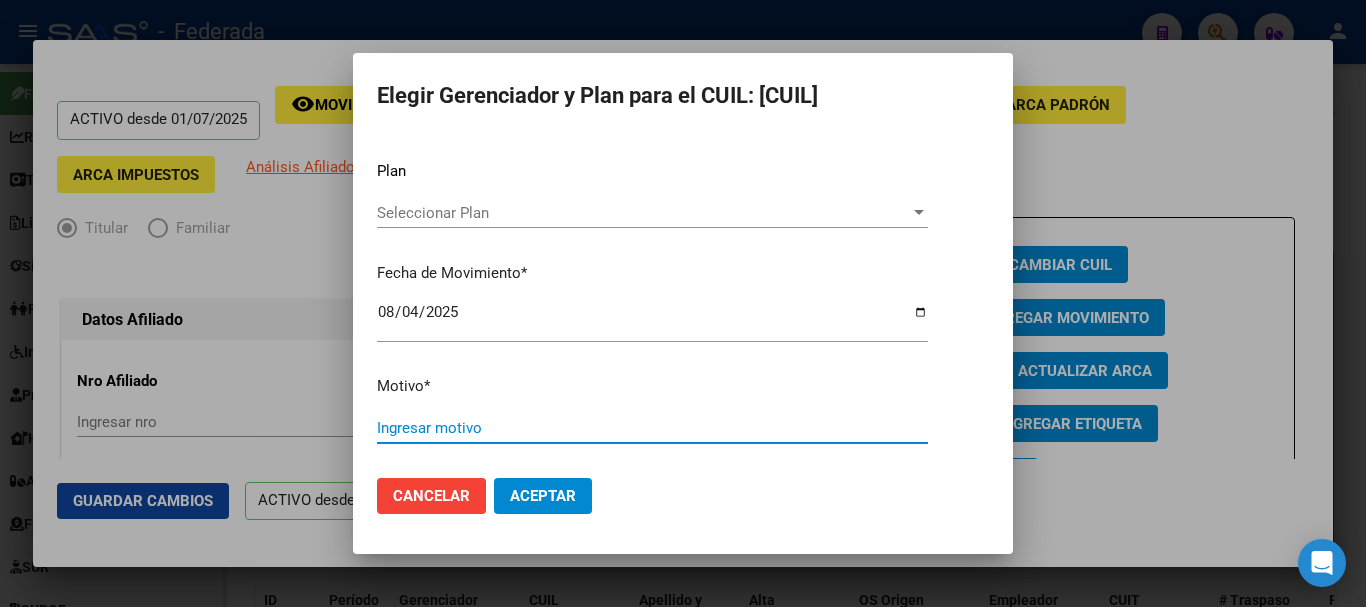 click on "Ingresar motivo" at bounding box center (652, 428) 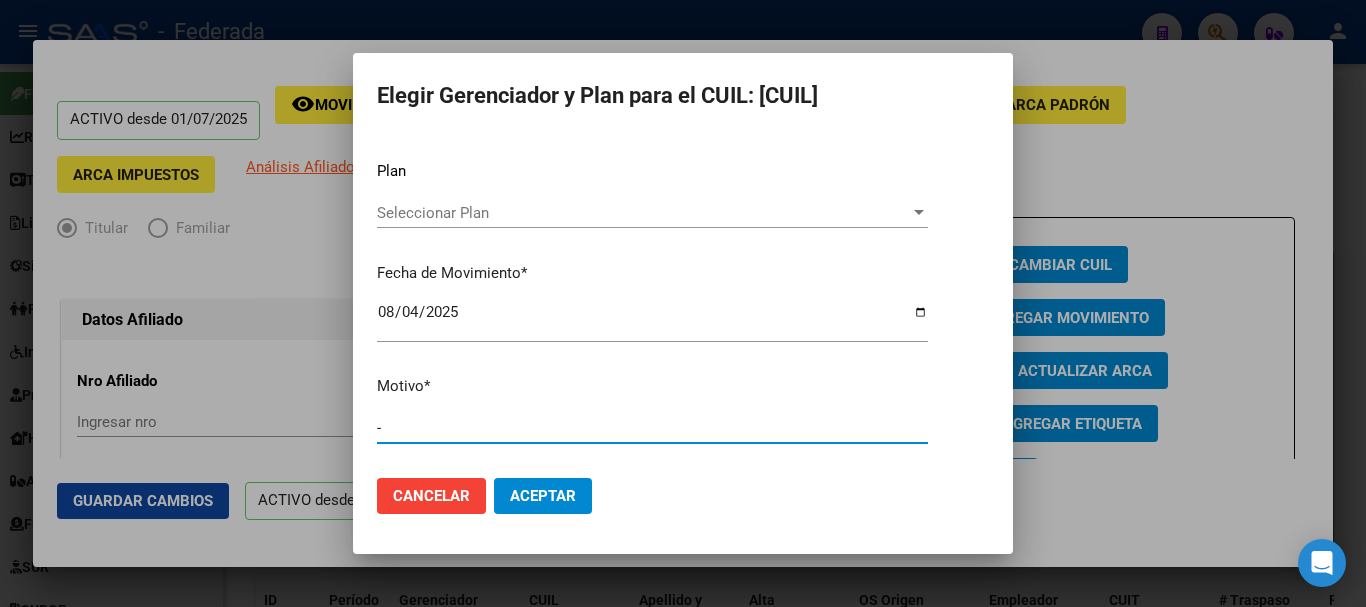 type on "-" 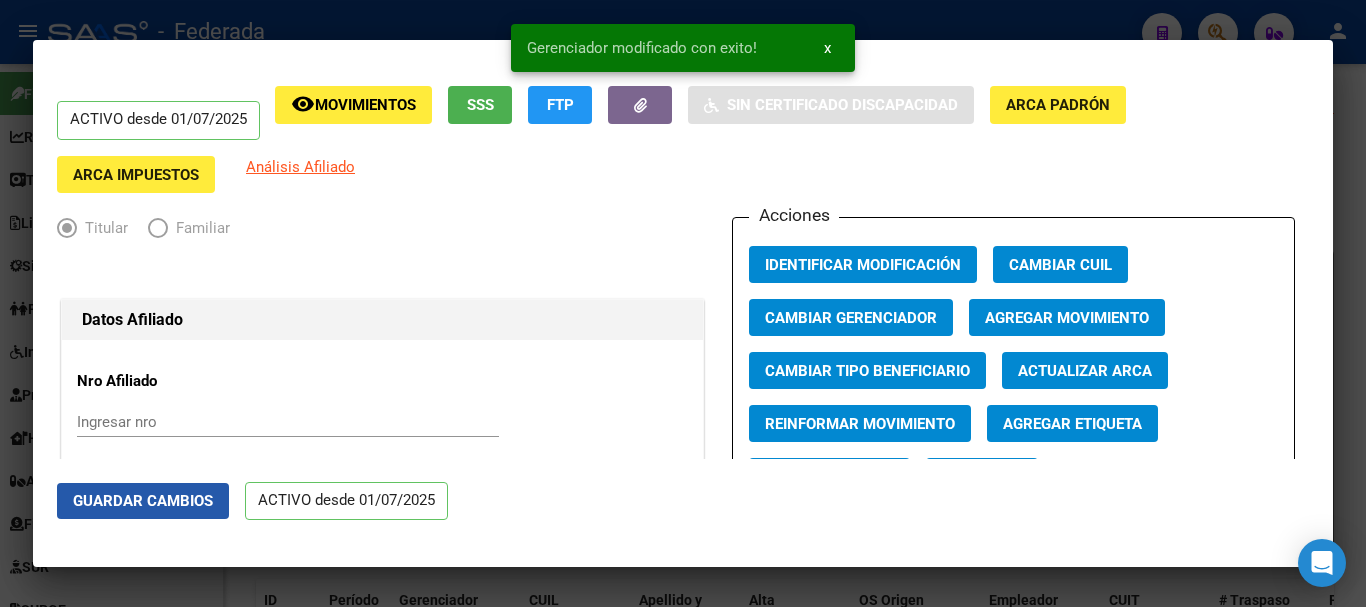 click on "Guardar Cambios" 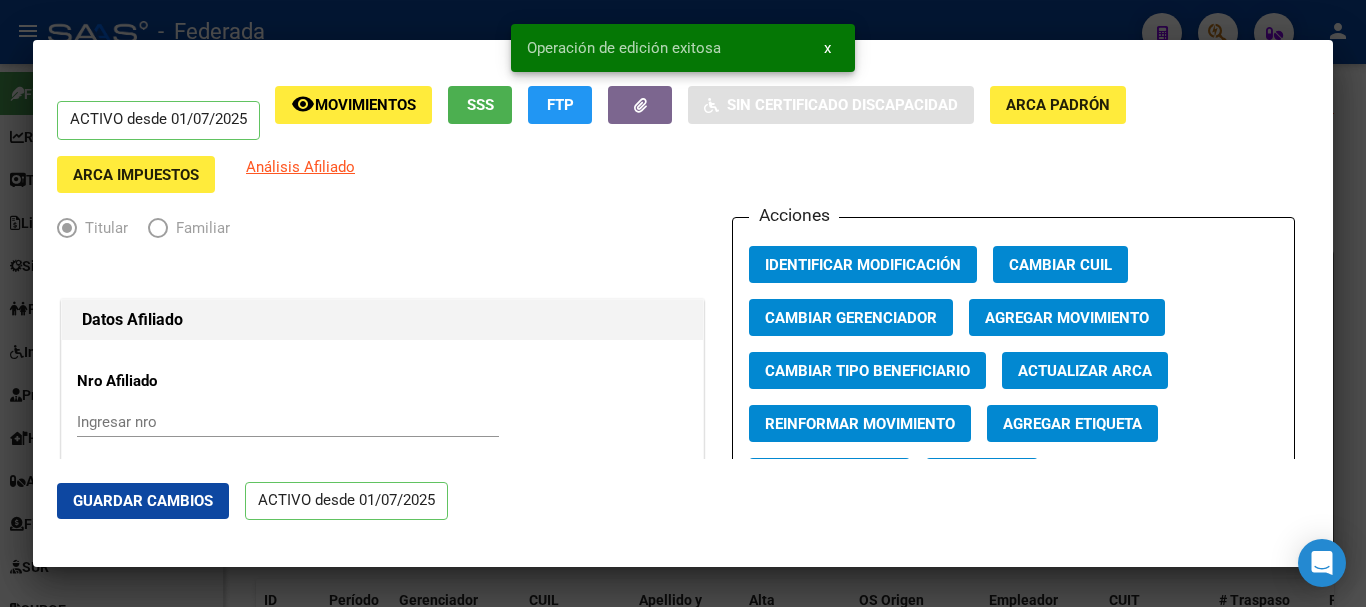 click at bounding box center (683, 303) 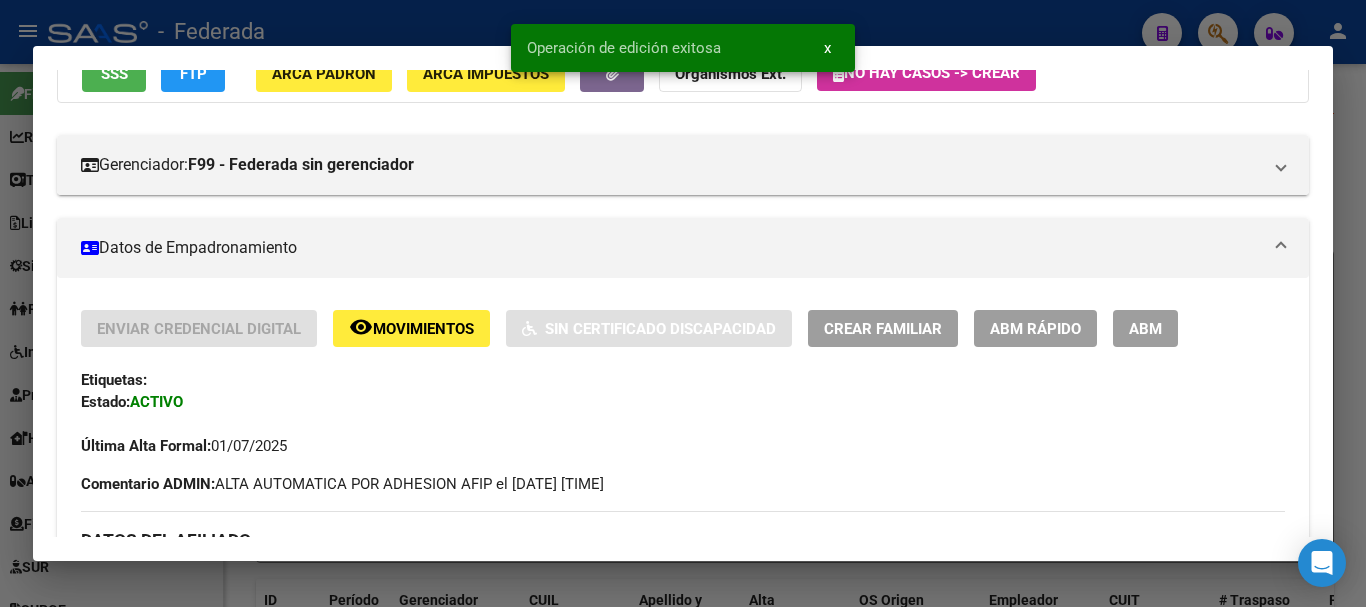 click at bounding box center (683, 303) 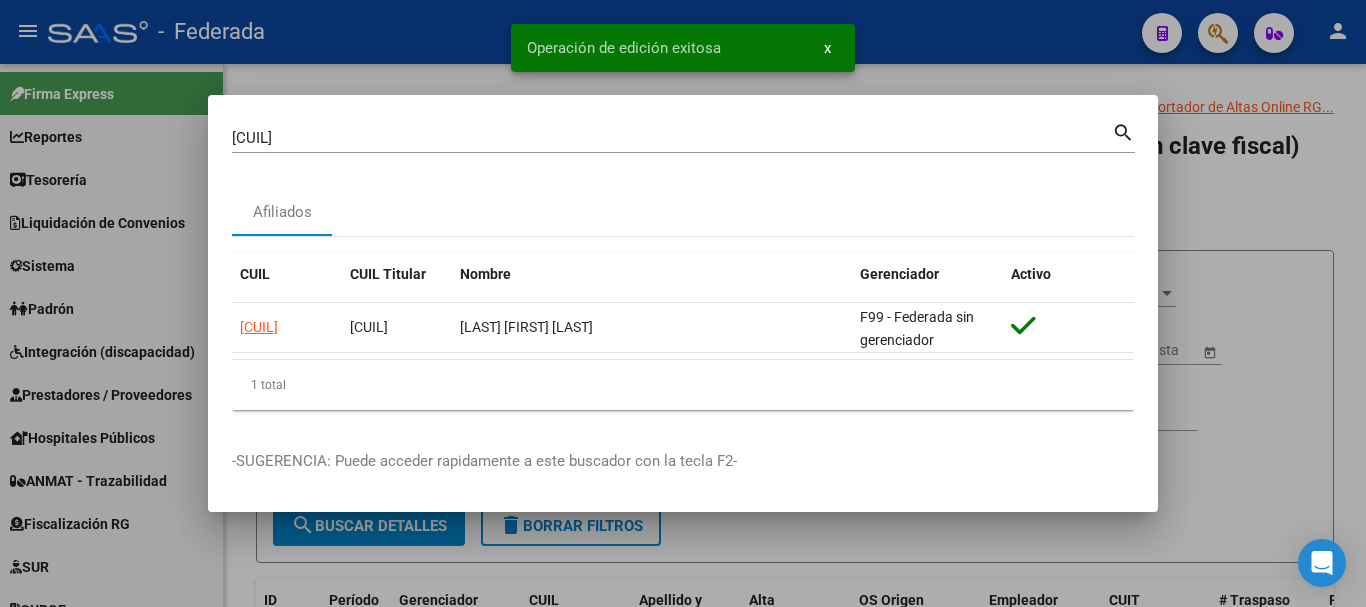 click at bounding box center (683, 303) 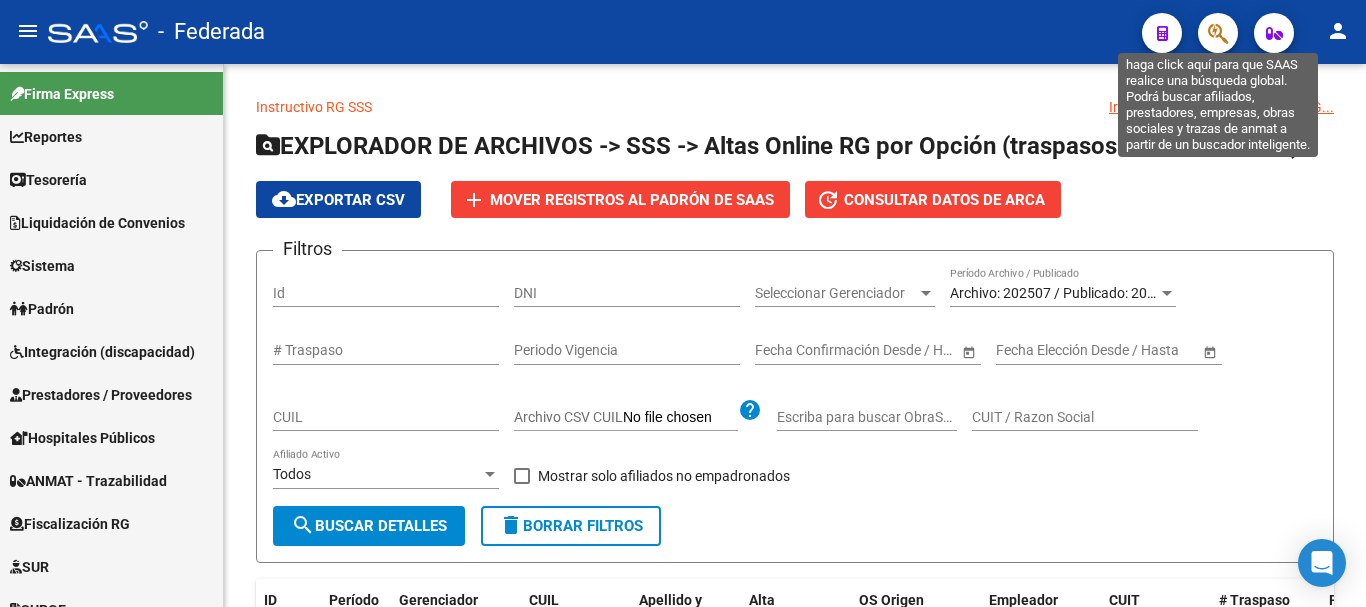 click 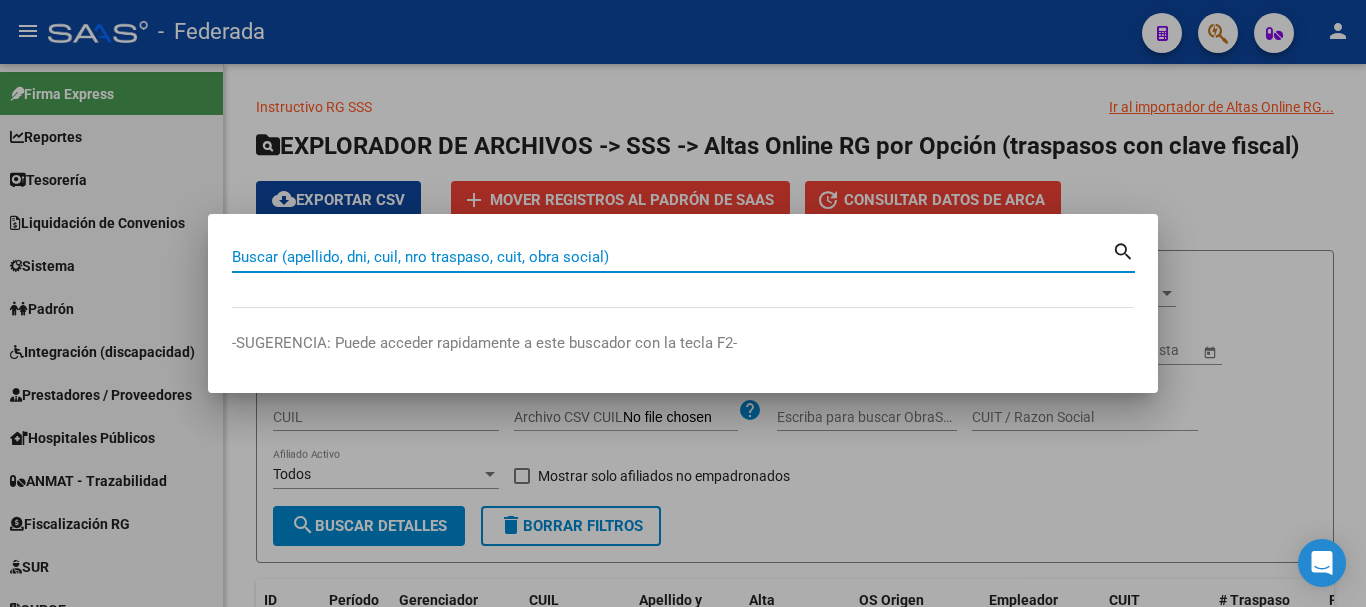 paste on "37235796" 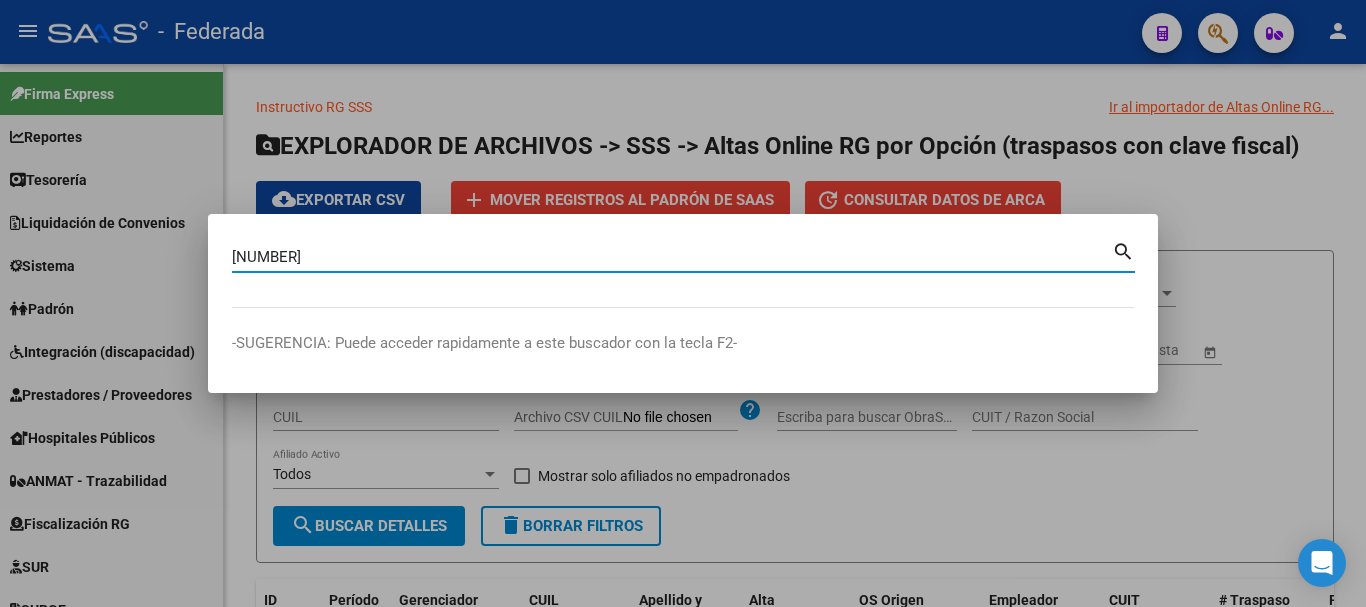 type on "37235796" 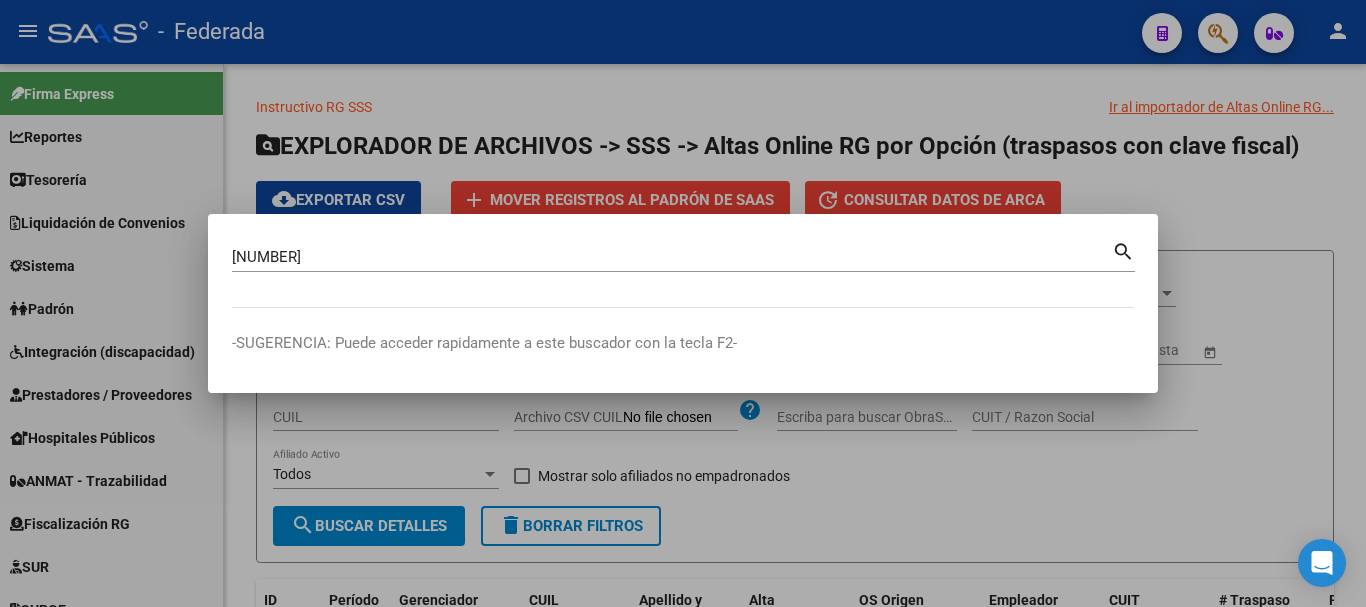 click on "search" at bounding box center (1123, 252) 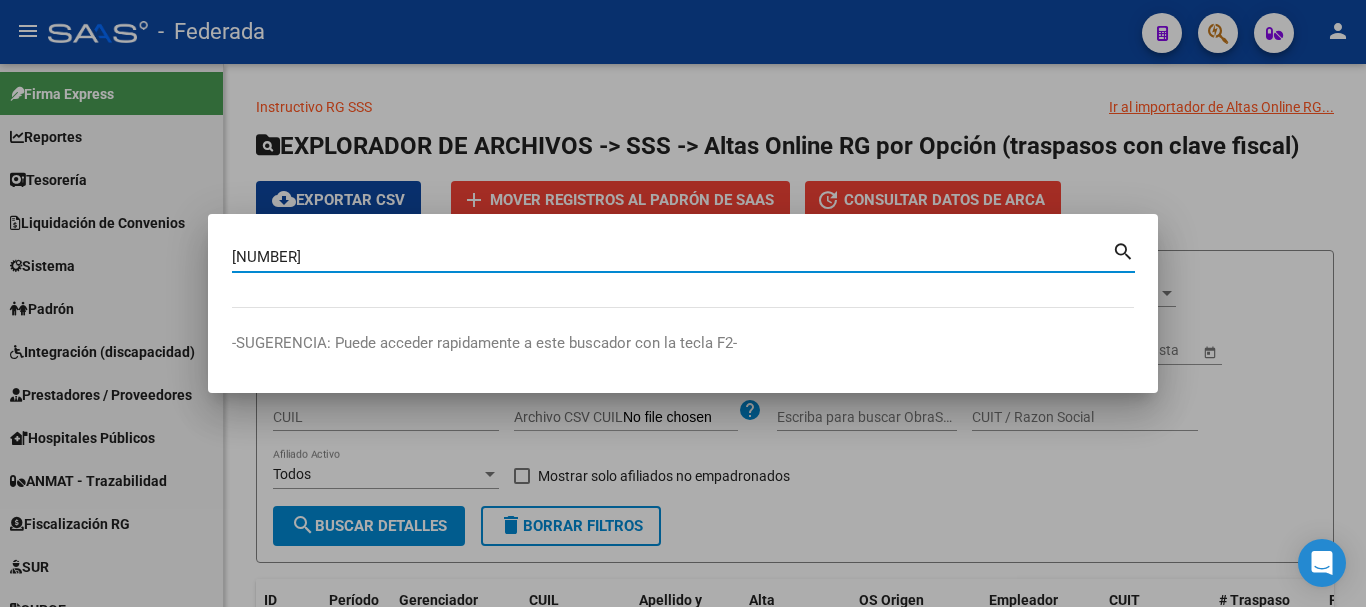 click on "search" at bounding box center (1123, 250) 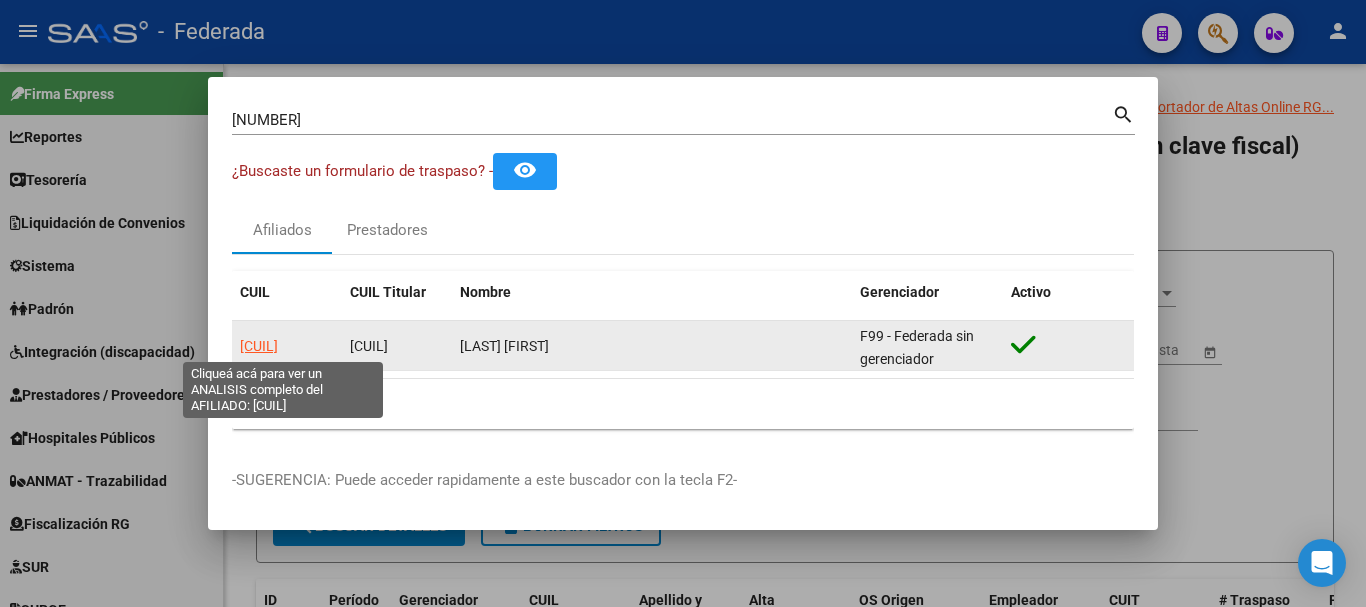 click on "[CUIL]" 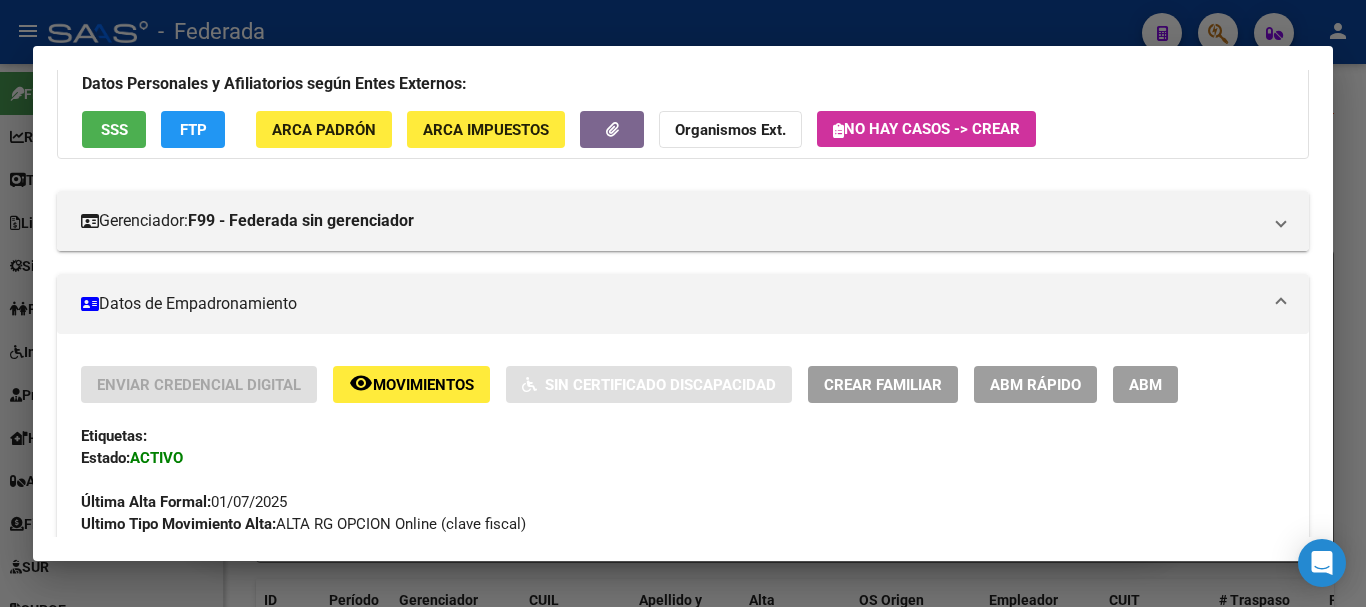 scroll, scrollTop: 200, scrollLeft: 0, axis: vertical 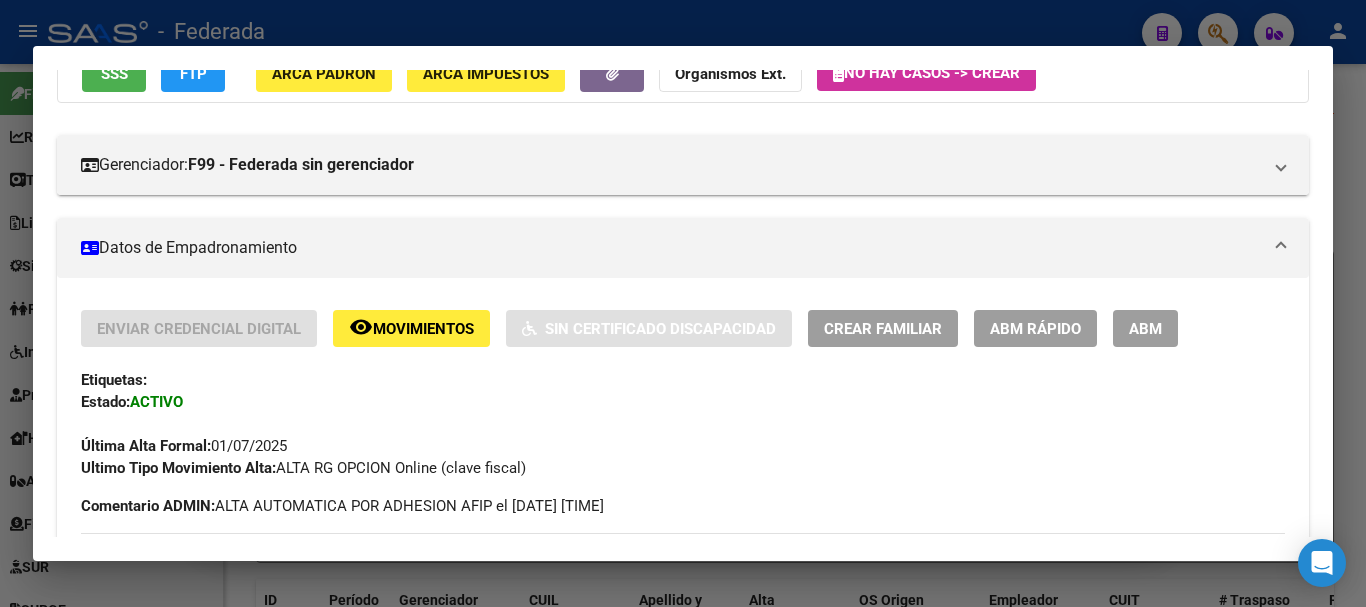 click on "ABM Rápido" 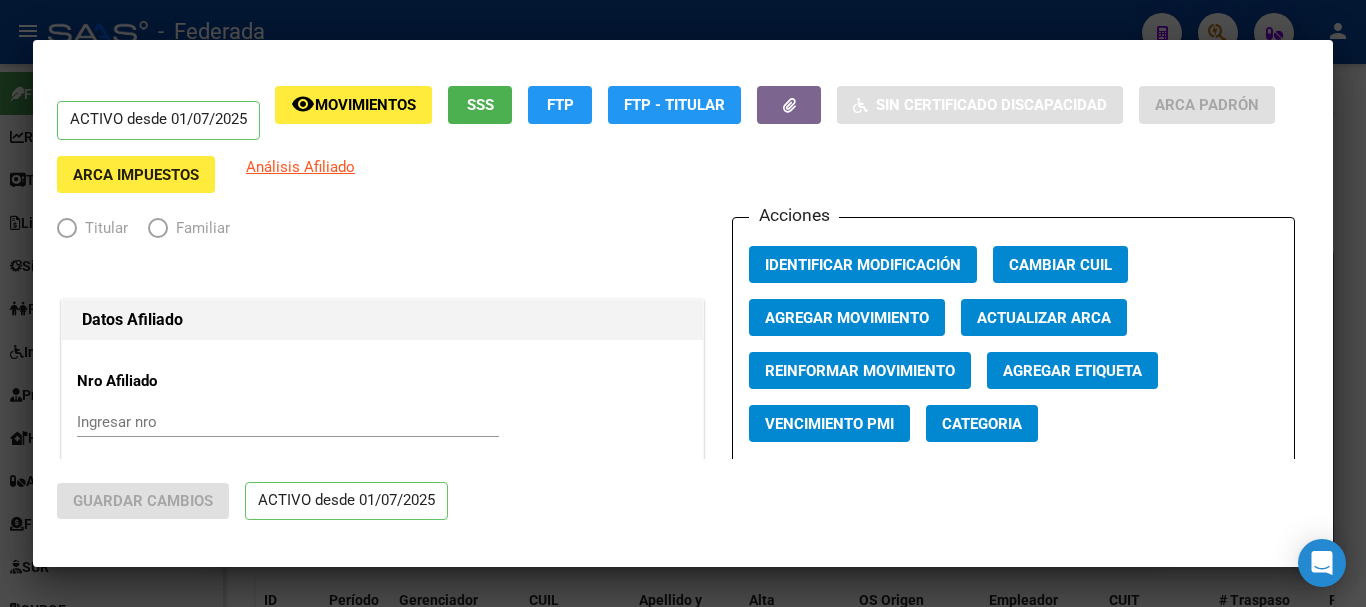 radio on "true" 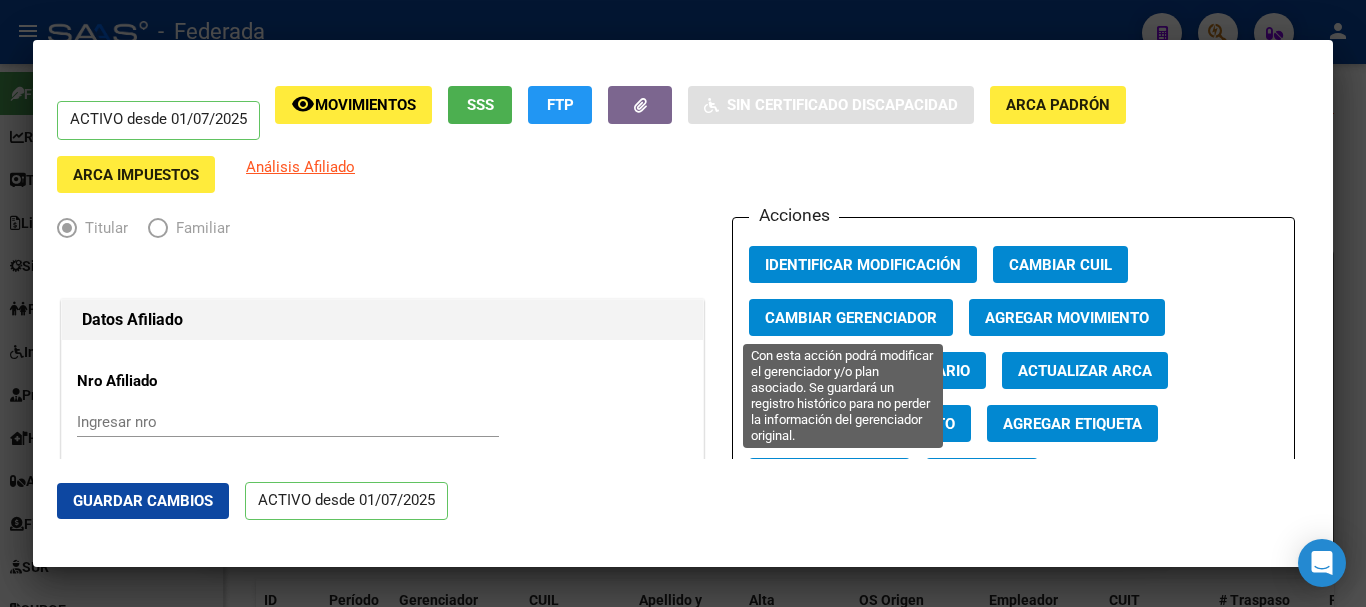 click on "Cambiar Gerenciador" 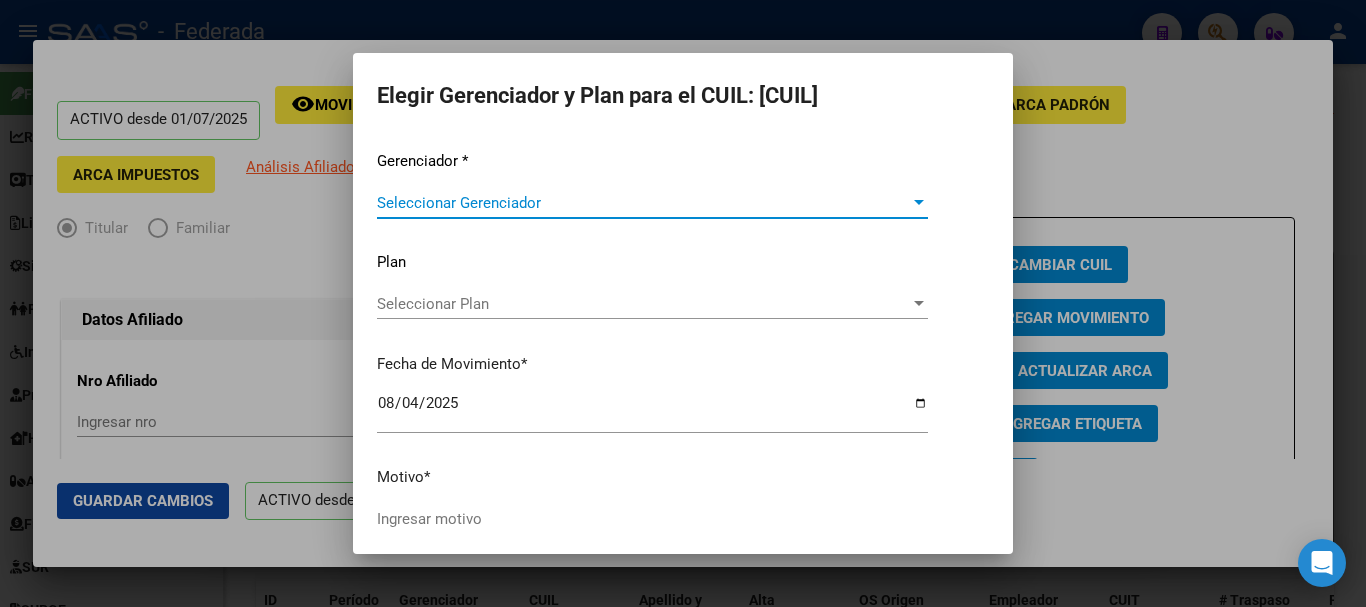 click on "Seleccionar Gerenciador" at bounding box center [643, 203] 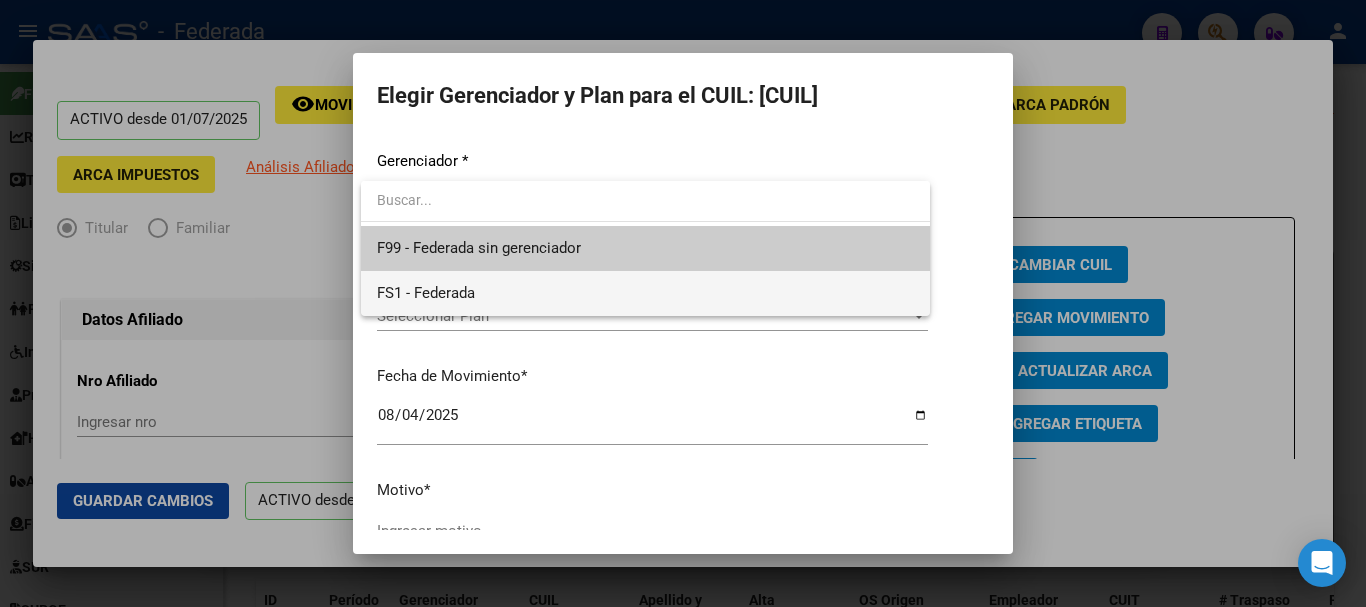 drag, startPoint x: 667, startPoint y: 235, endPoint x: 674, endPoint y: 301, distance: 66.37017 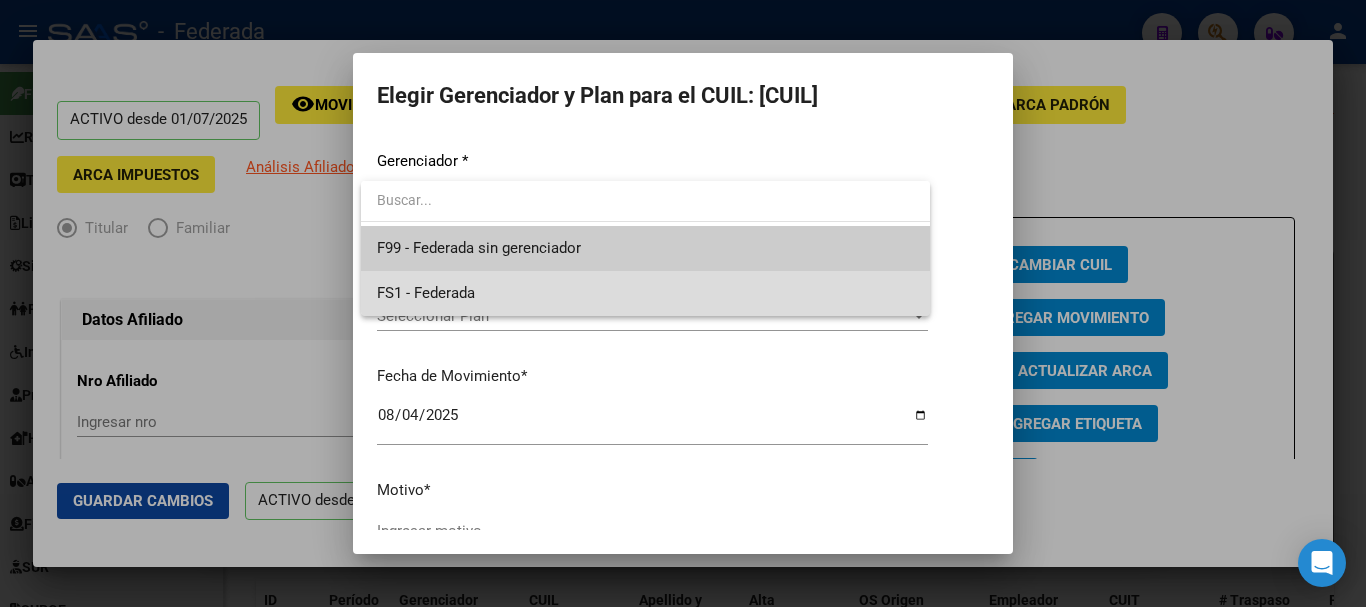 click on "FS1 - Federada" at bounding box center (645, 293) 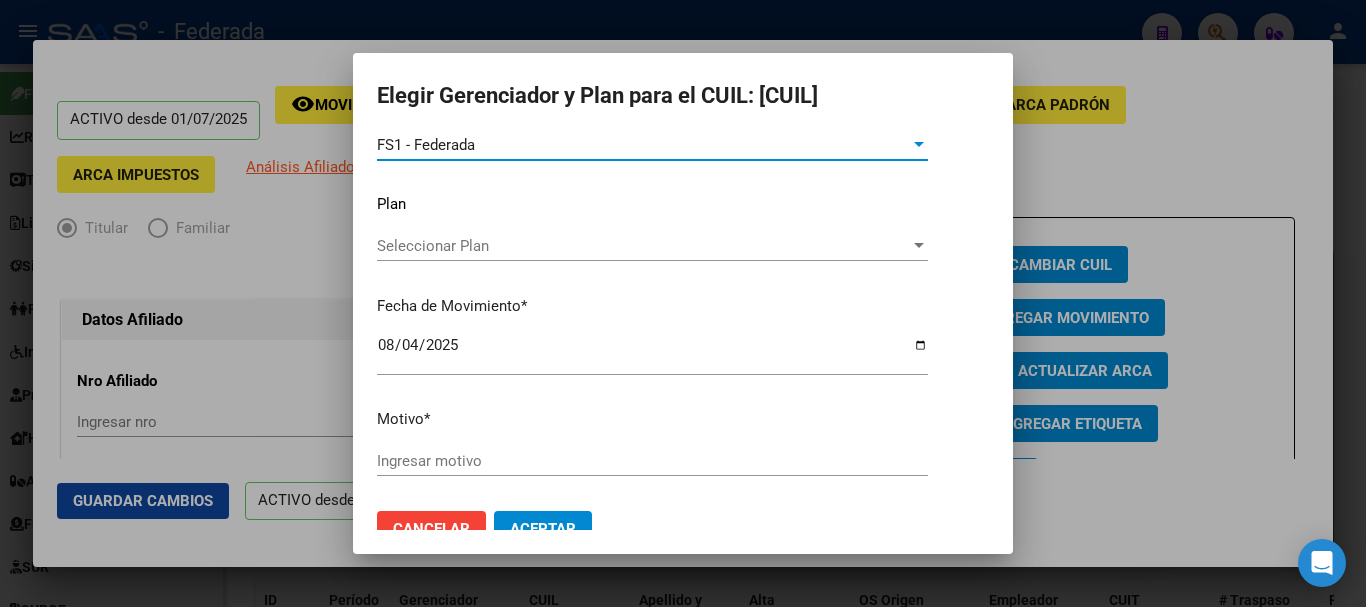 scroll, scrollTop: 91, scrollLeft: 0, axis: vertical 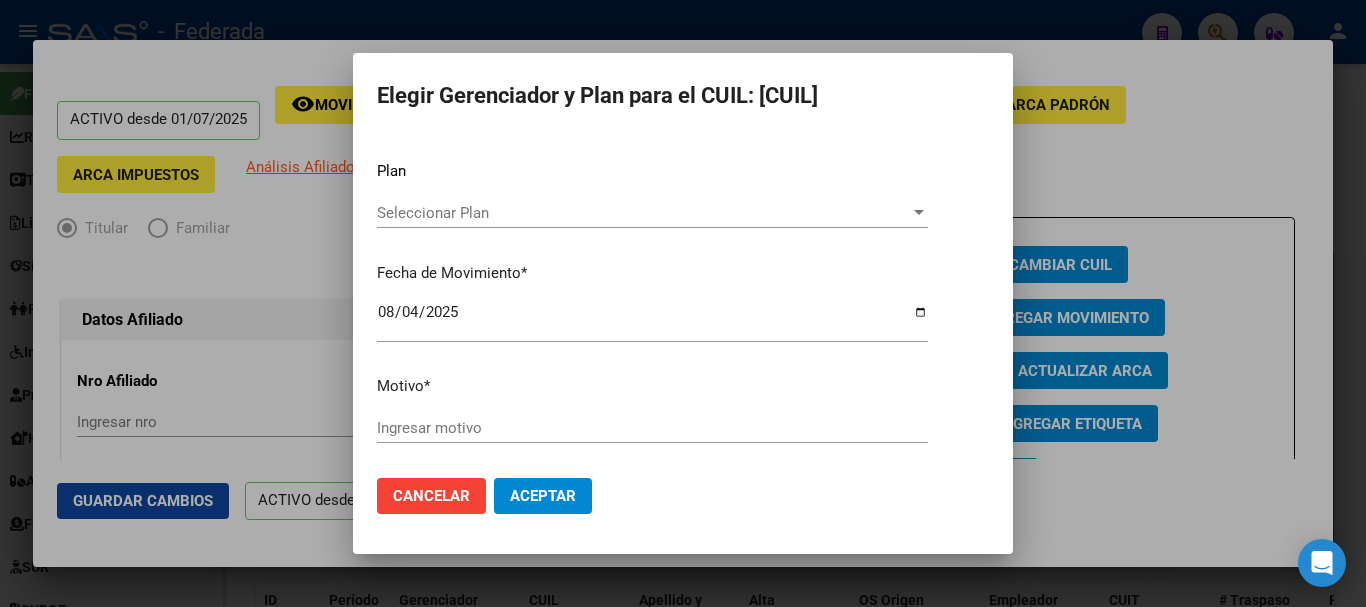 click on "Ingresar motivo" at bounding box center [652, 428] 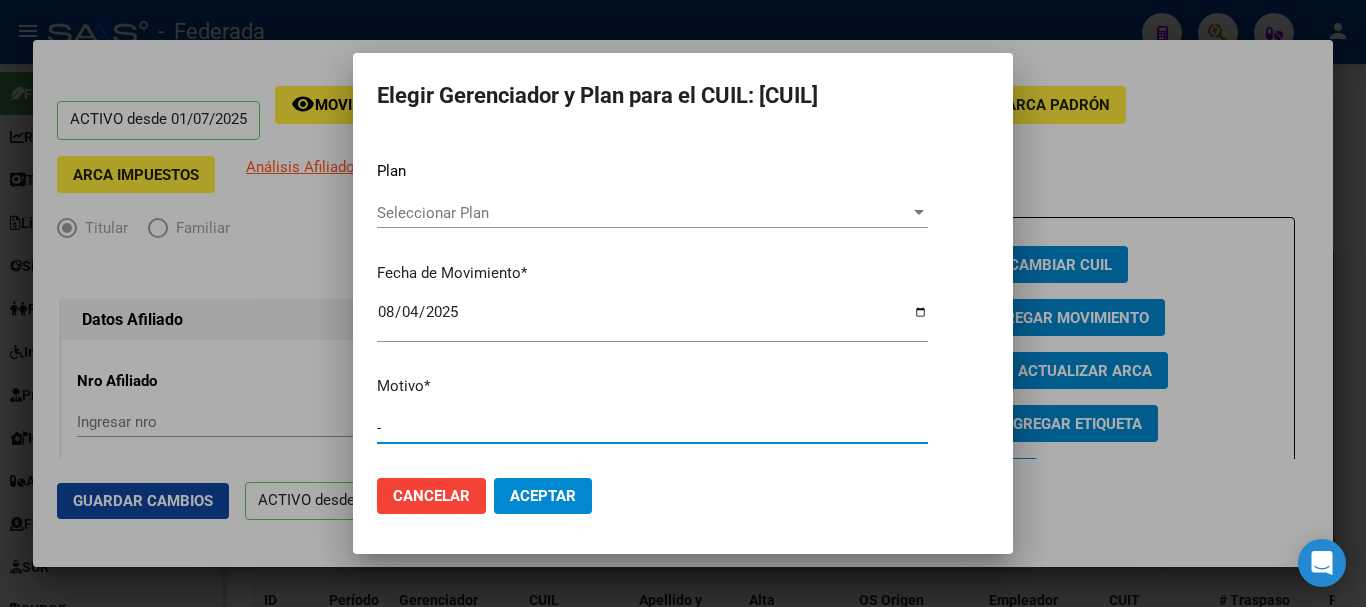 type on "-" 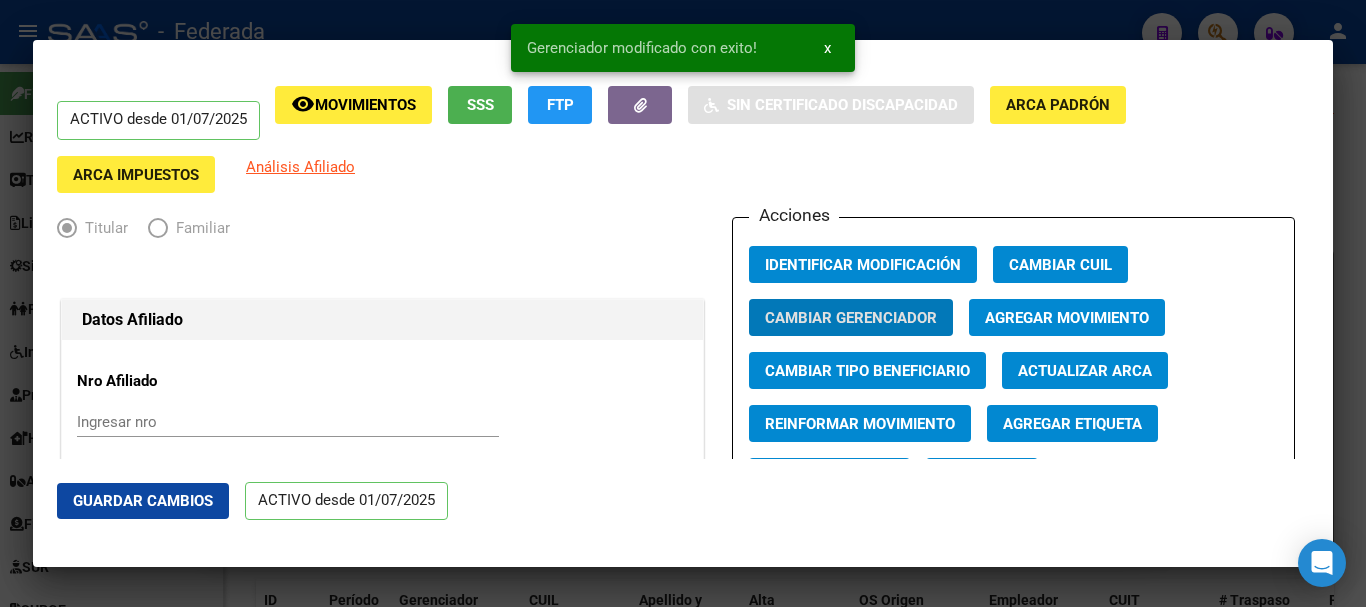 click at bounding box center [683, 303] 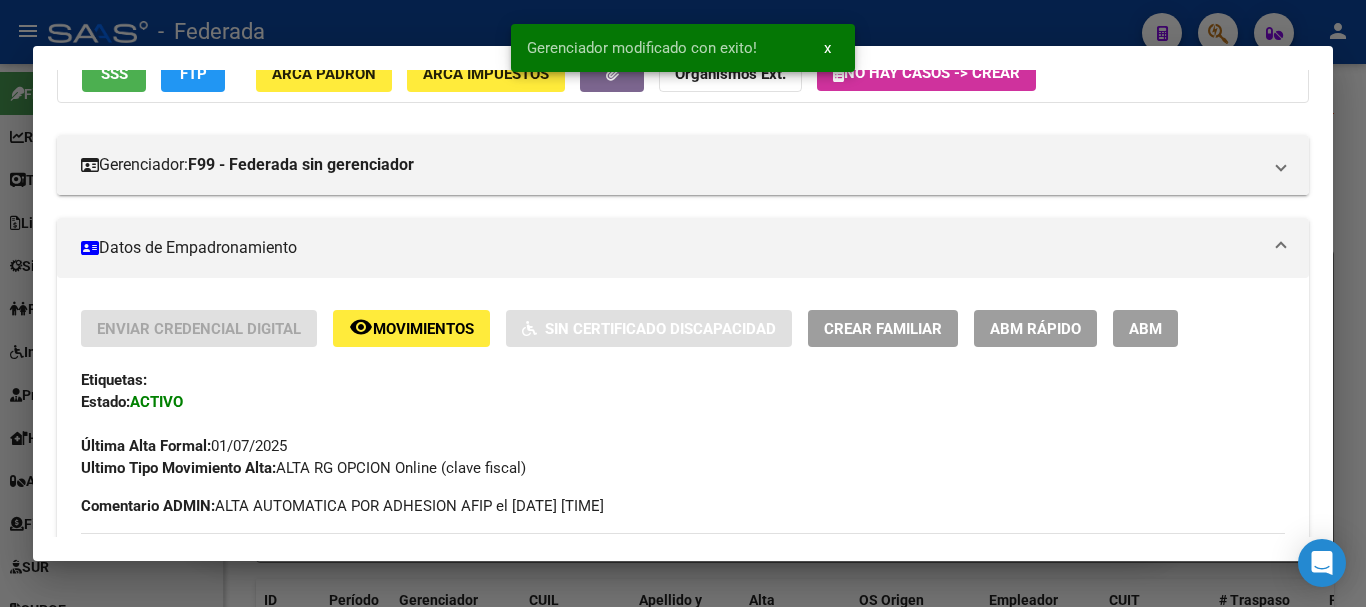 click at bounding box center (683, 303) 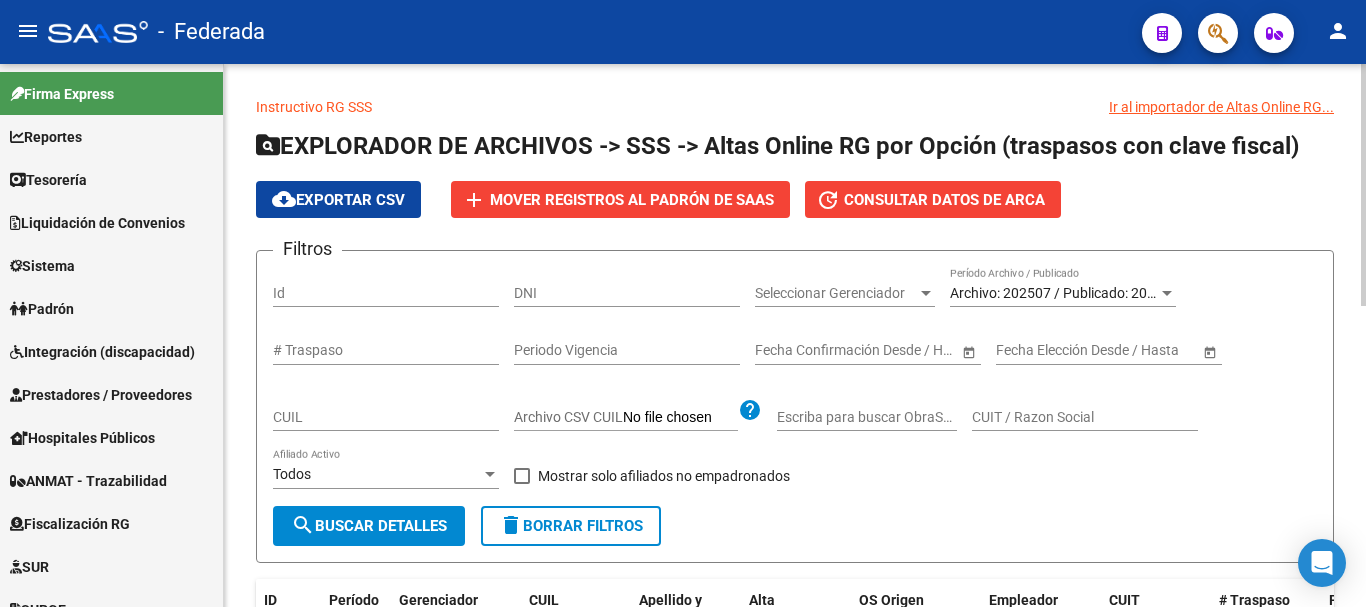 scroll, scrollTop: 0, scrollLeft: 0, axis: both 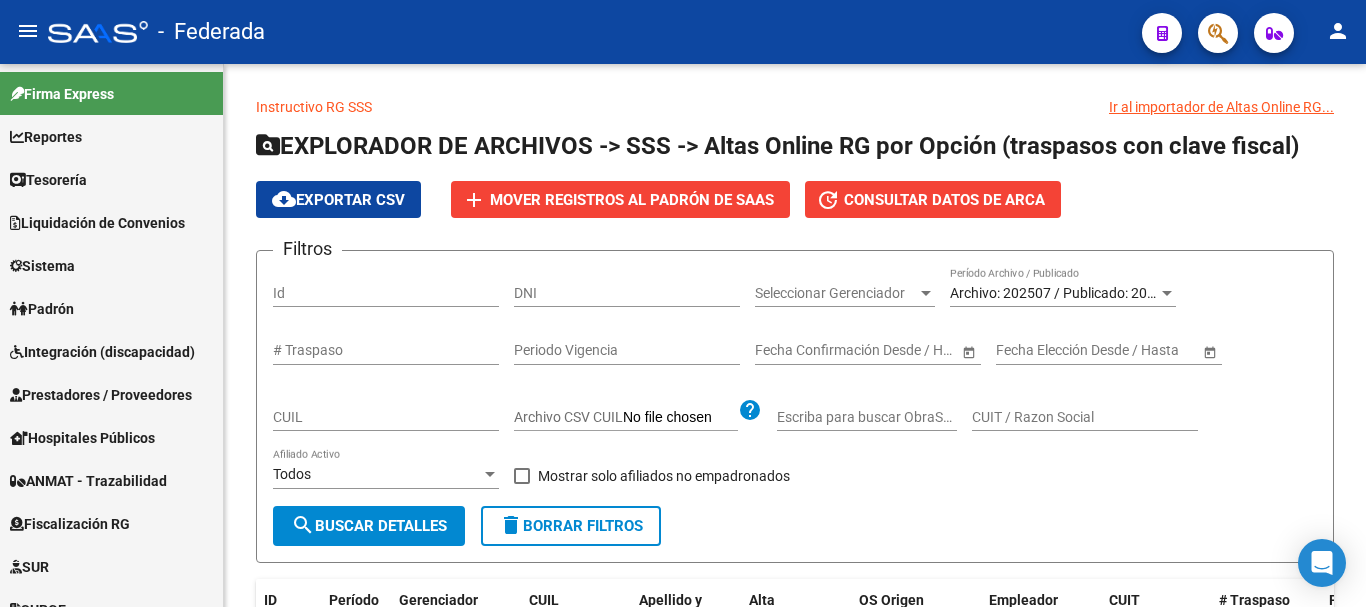 click 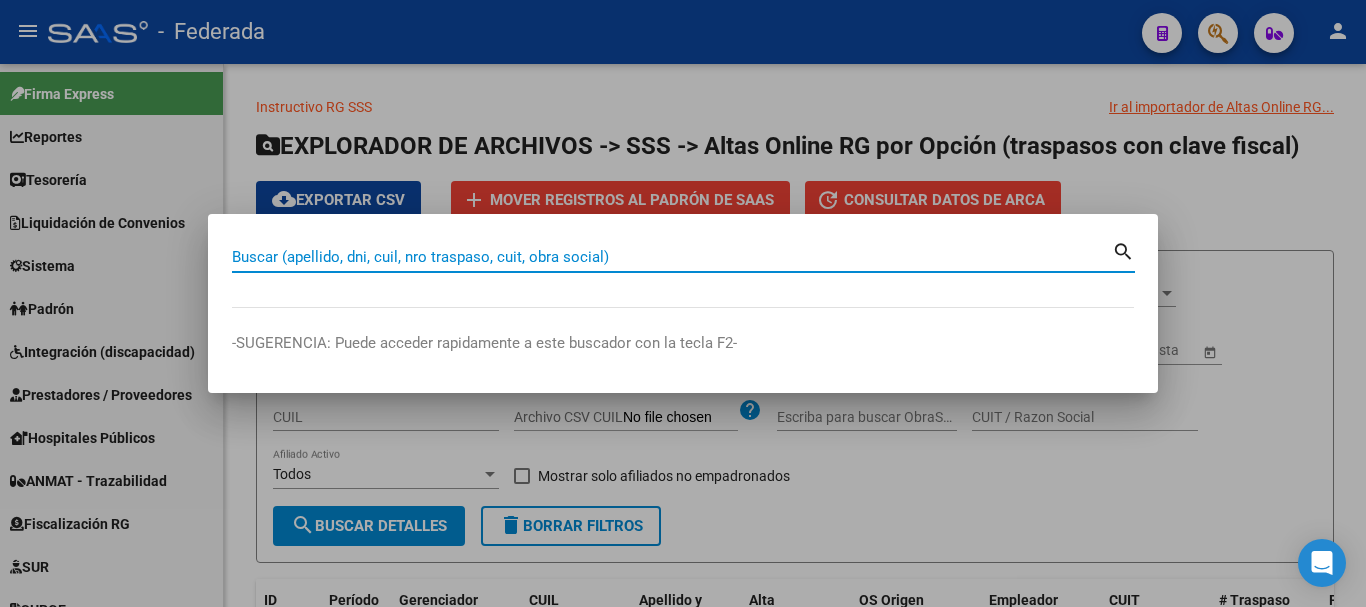 paste on "[CUIL]" 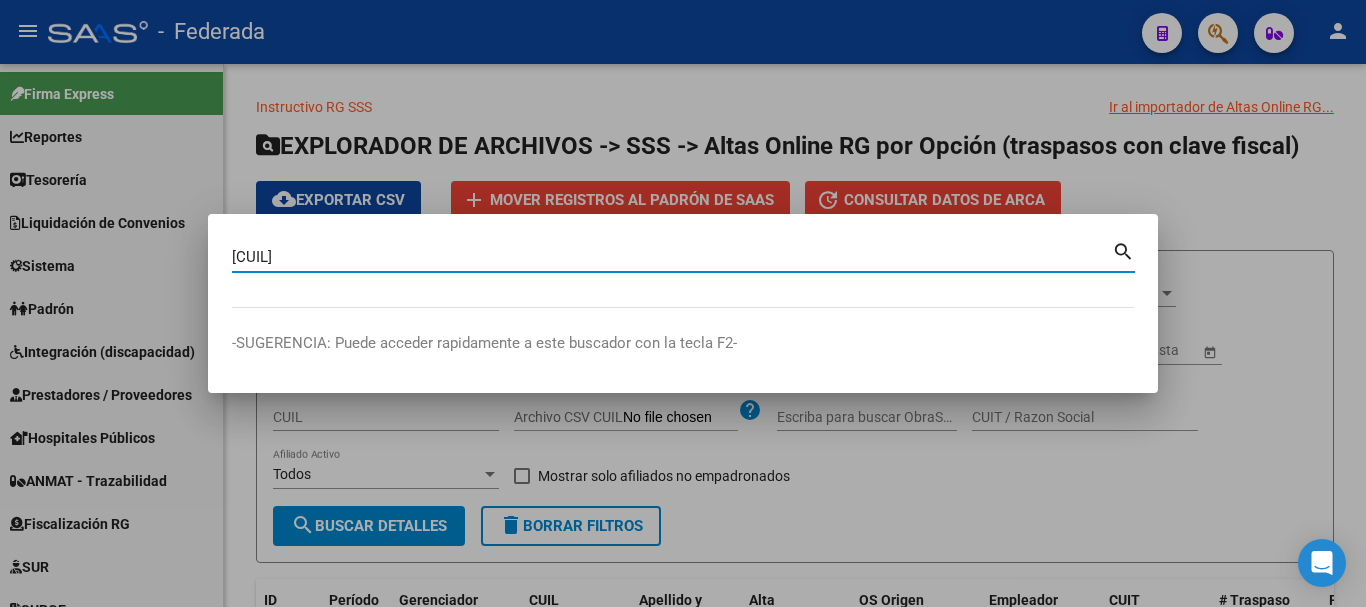 type on "[CUIL]" 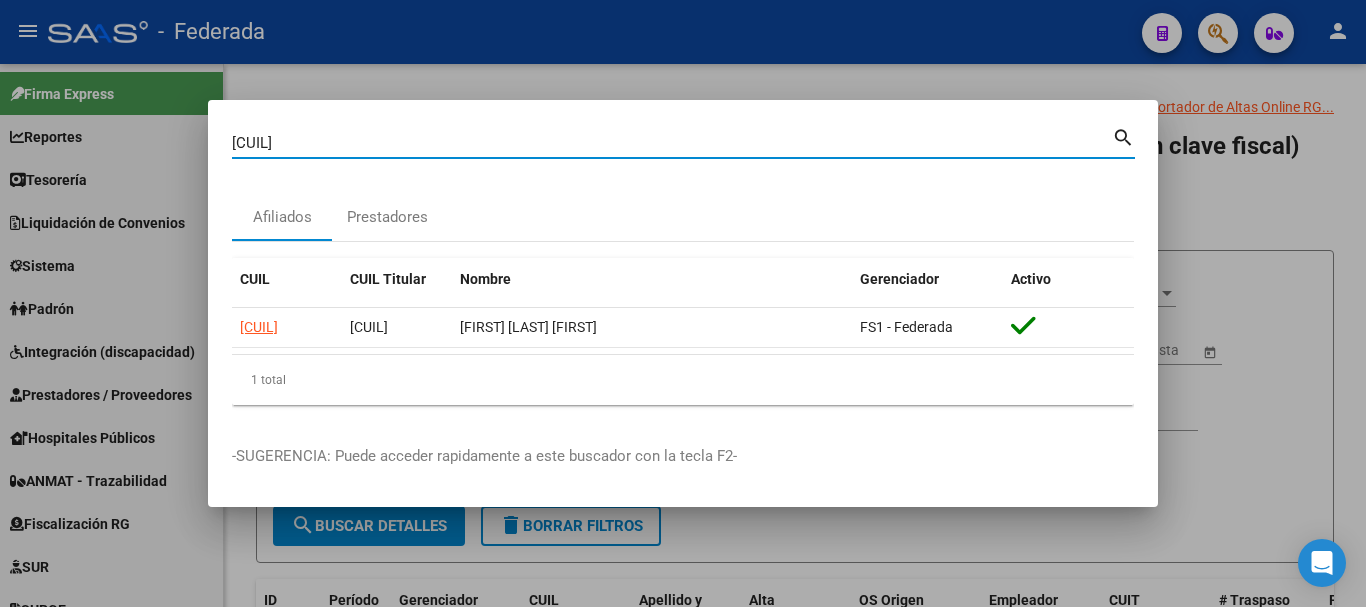 click at bounding box center [683, 303] 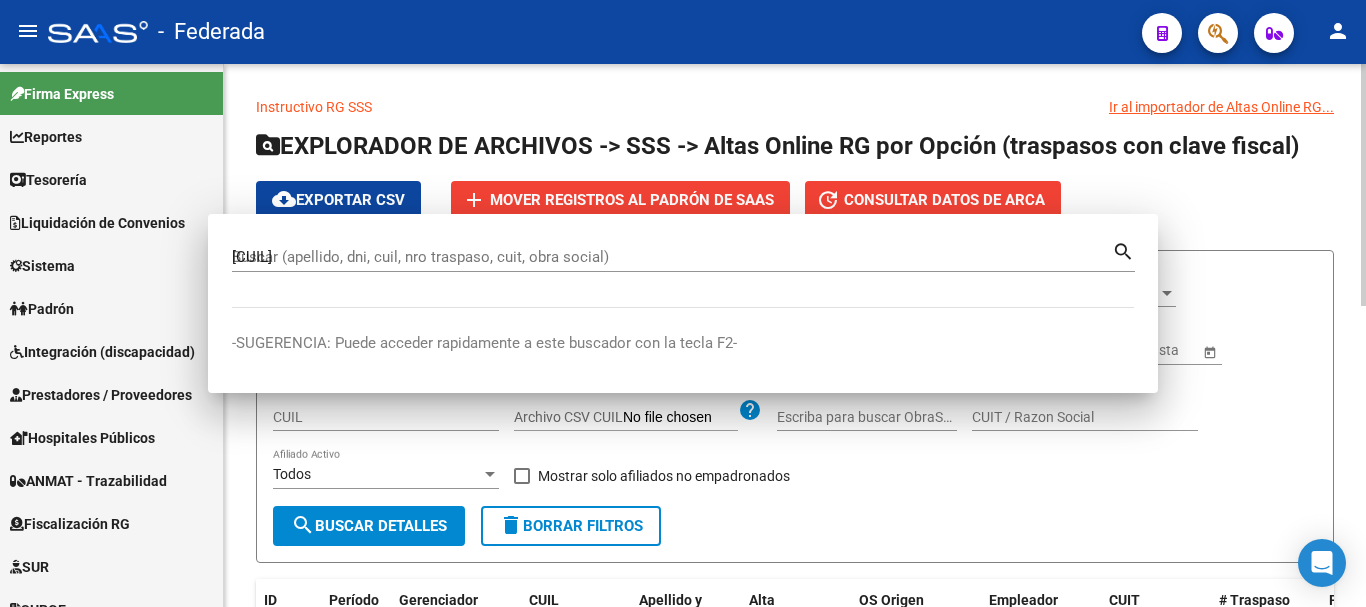 type 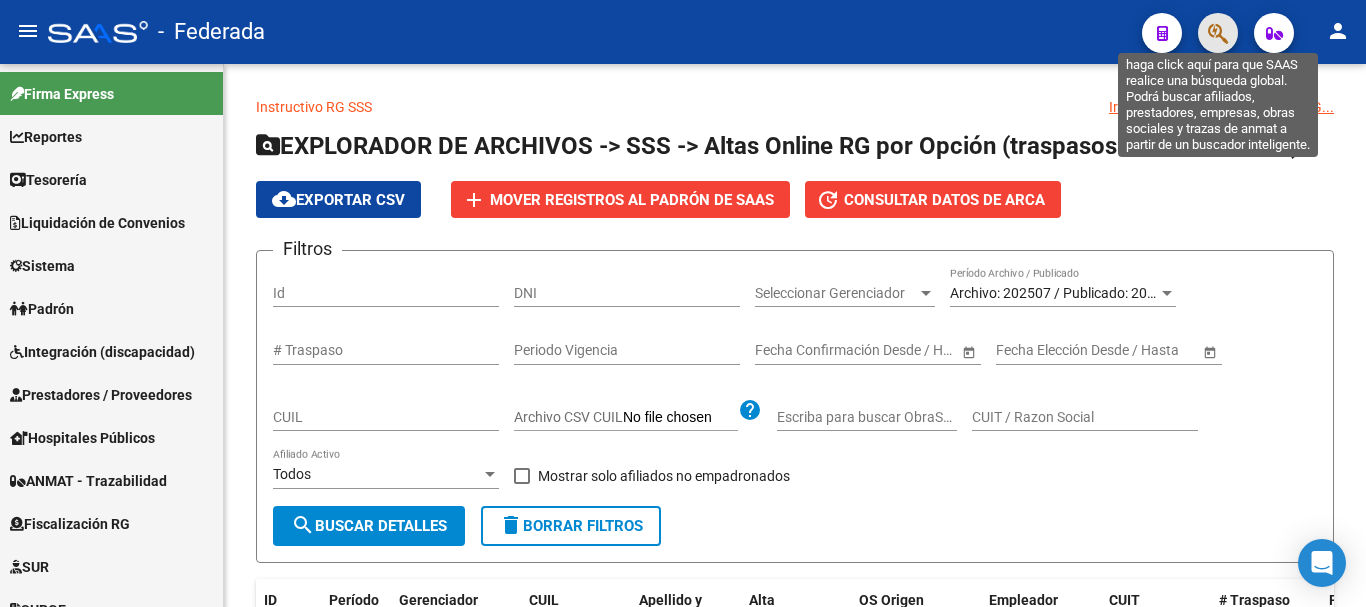 click 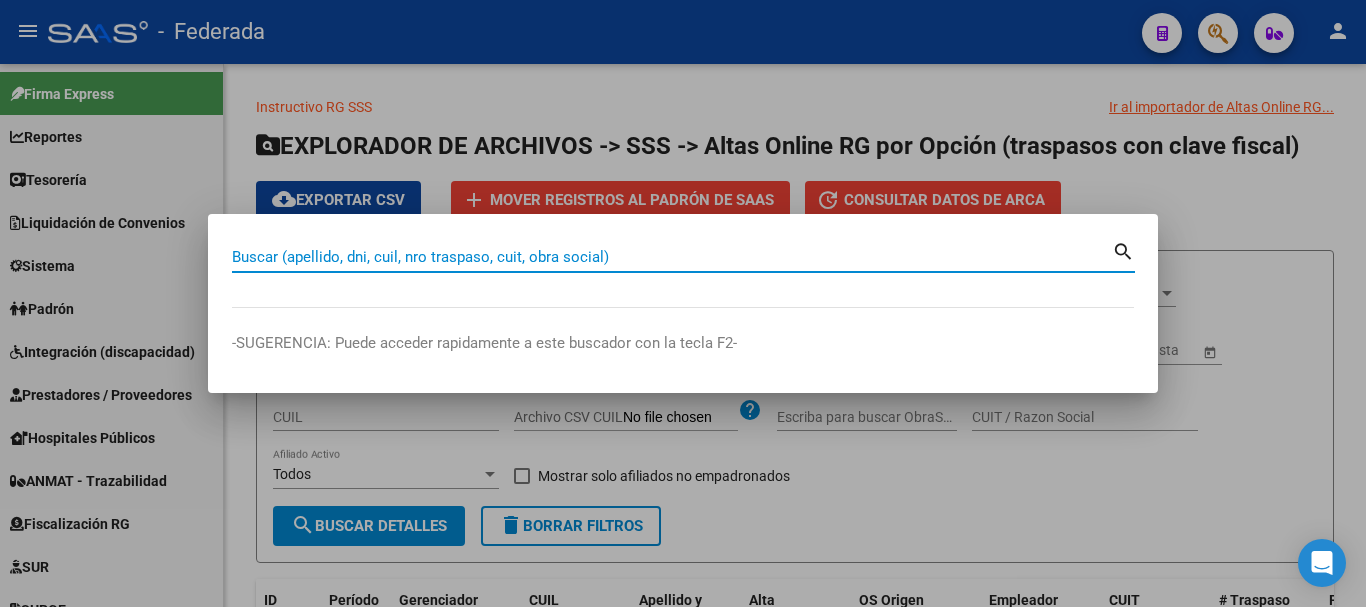 paste on "[NUMBER]" 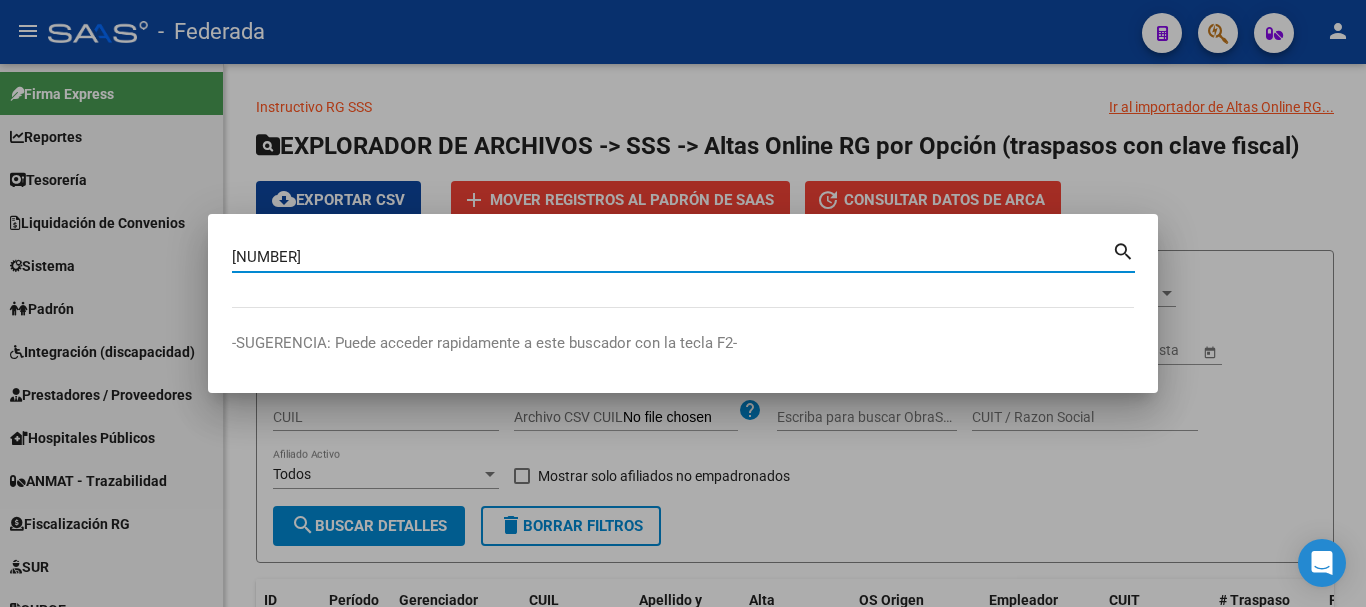 type on "[NUMBER]" 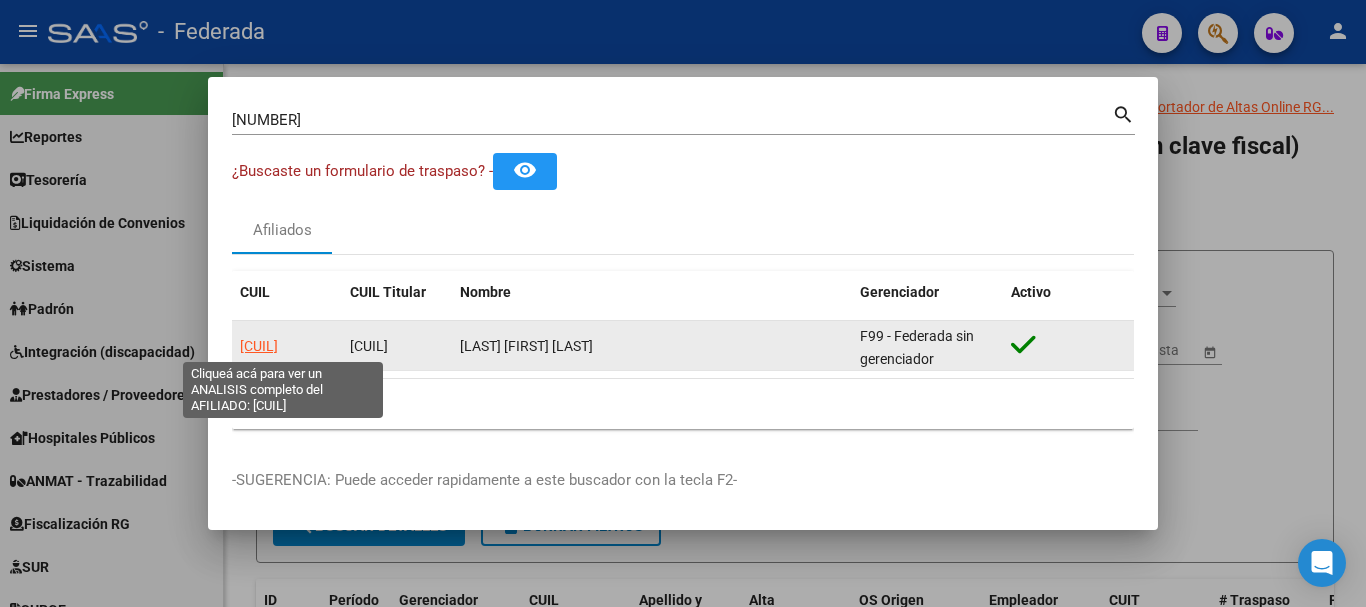 click on "[CUIL]" 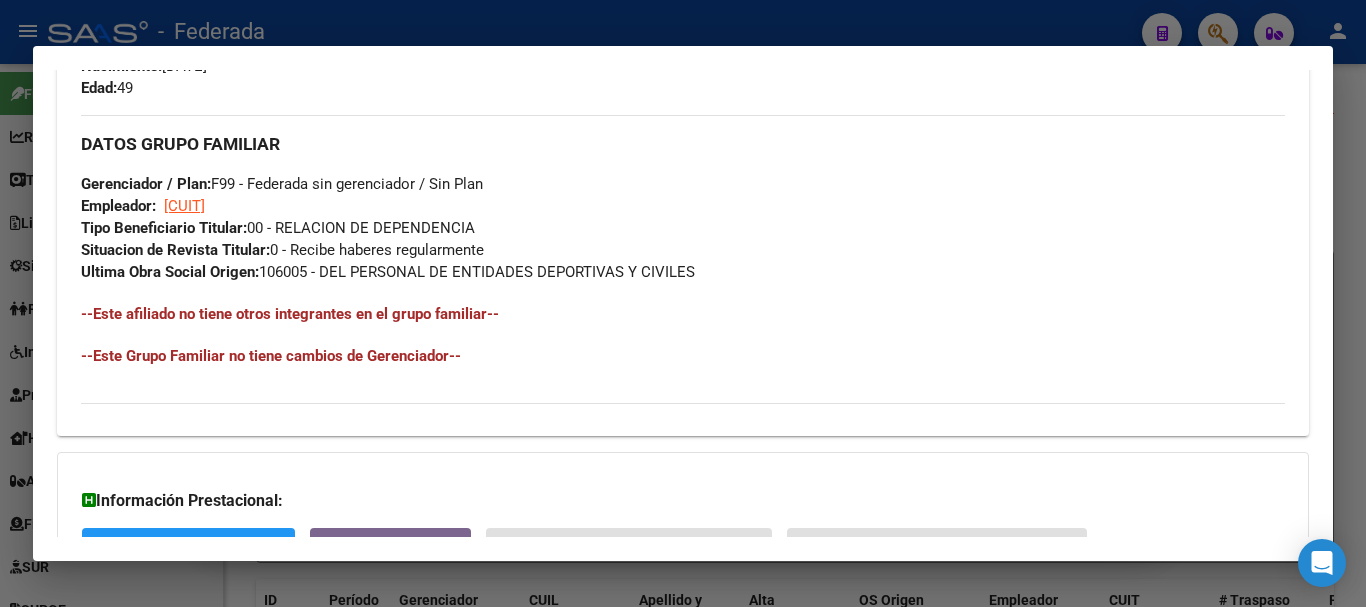 scroll, scrollTop: 1000, scrollLeft: 0, axis: vertical 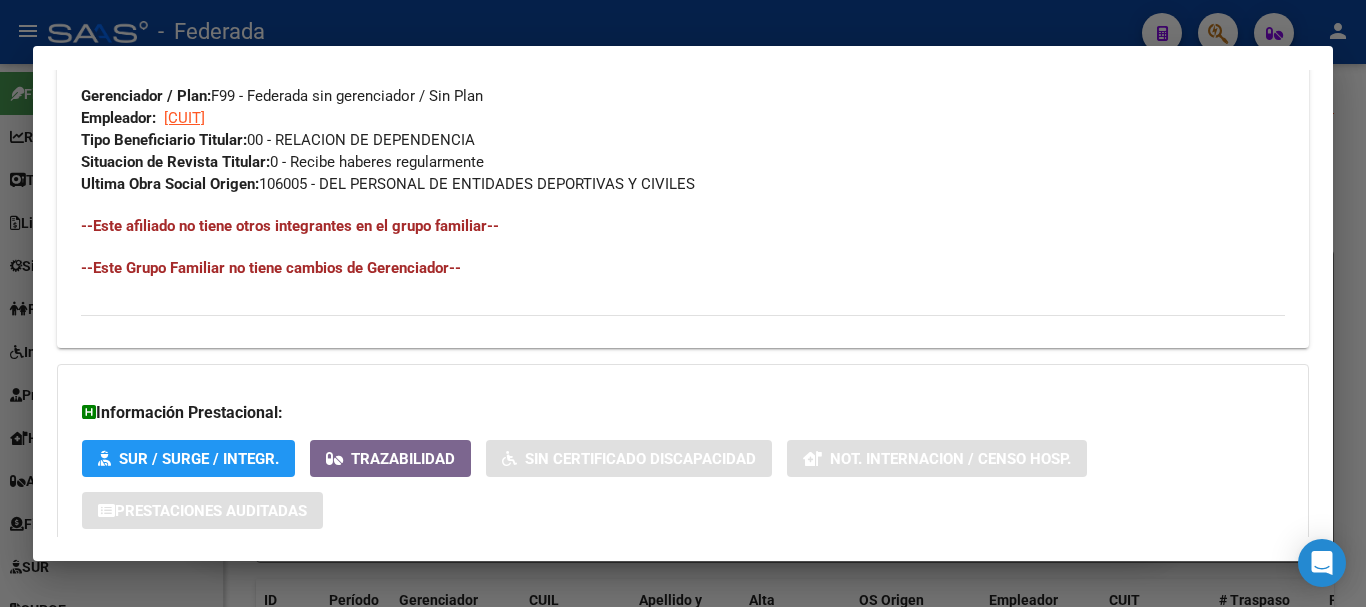 click on "[CUIT]" at bounding box center [184, 118] 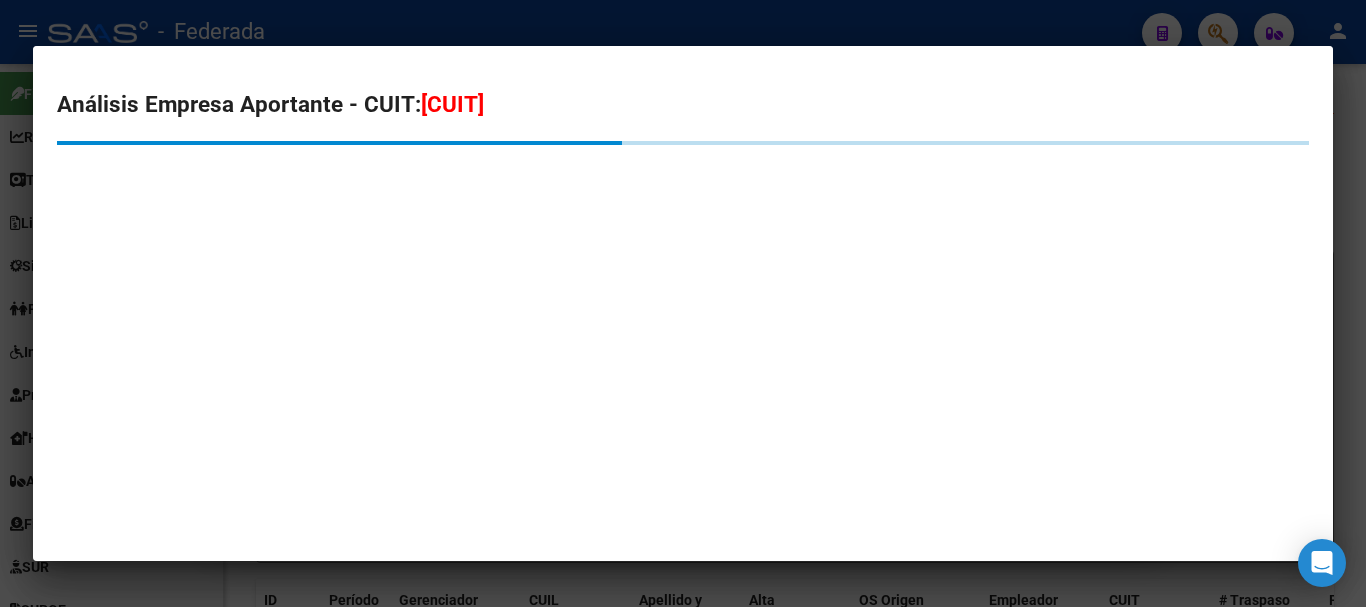 click on "Análisis Empresa Aportante - CUIT:  [CUIT]" at bounding box center (683, 105) 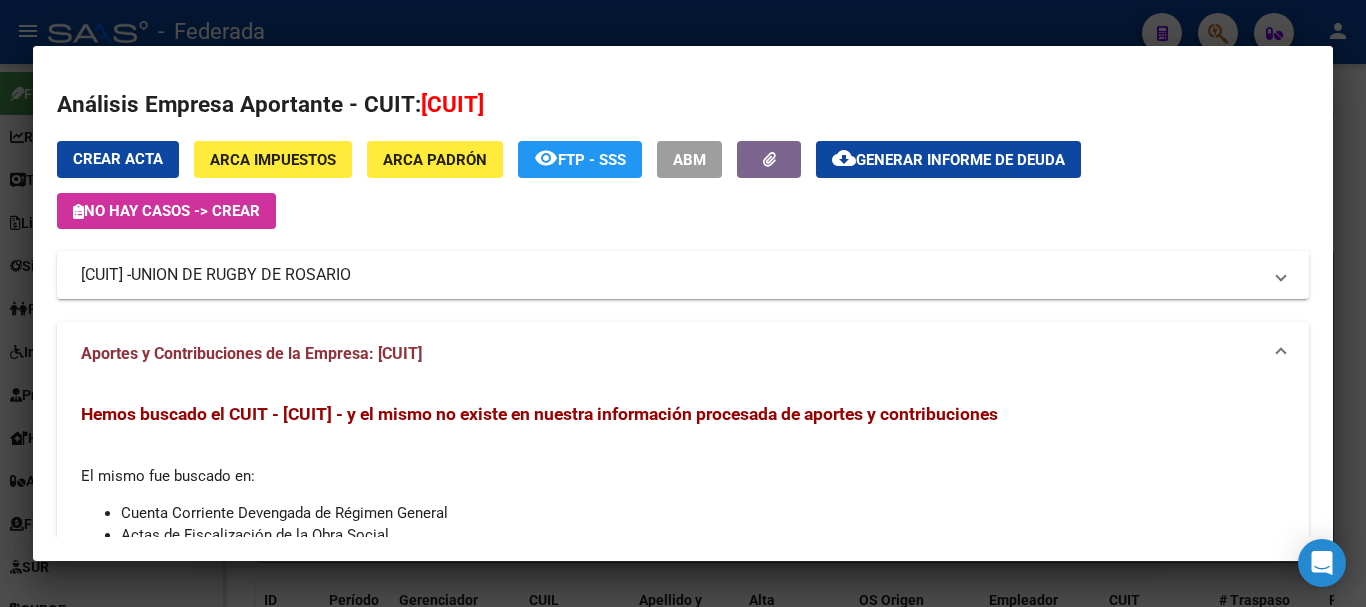 click at bounding box center [683, 303] 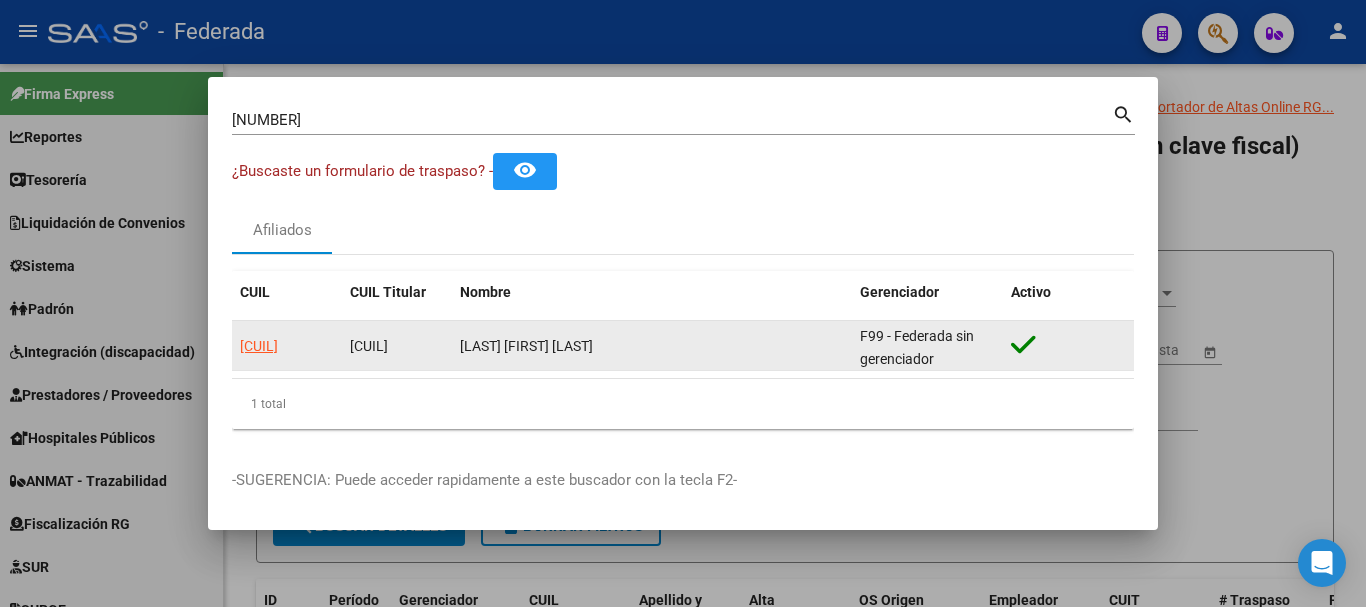 click on "[CUIL]" 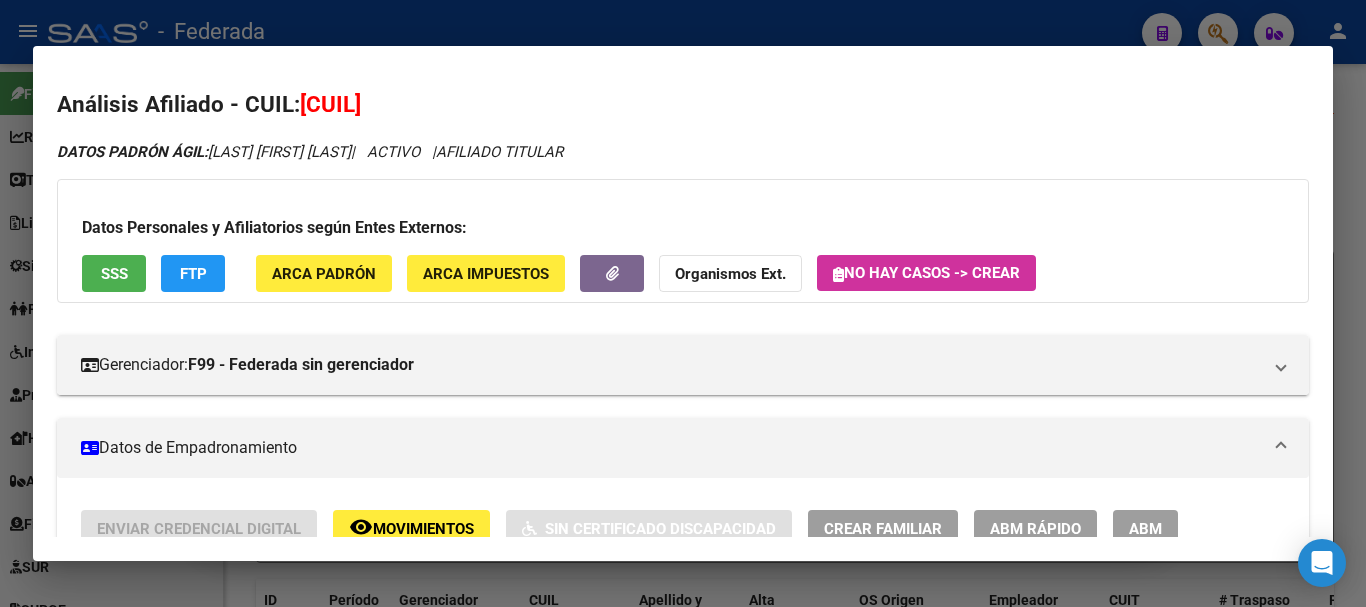 scroll, scrollTop: 100, scrollLeft: 0, axis: vertical 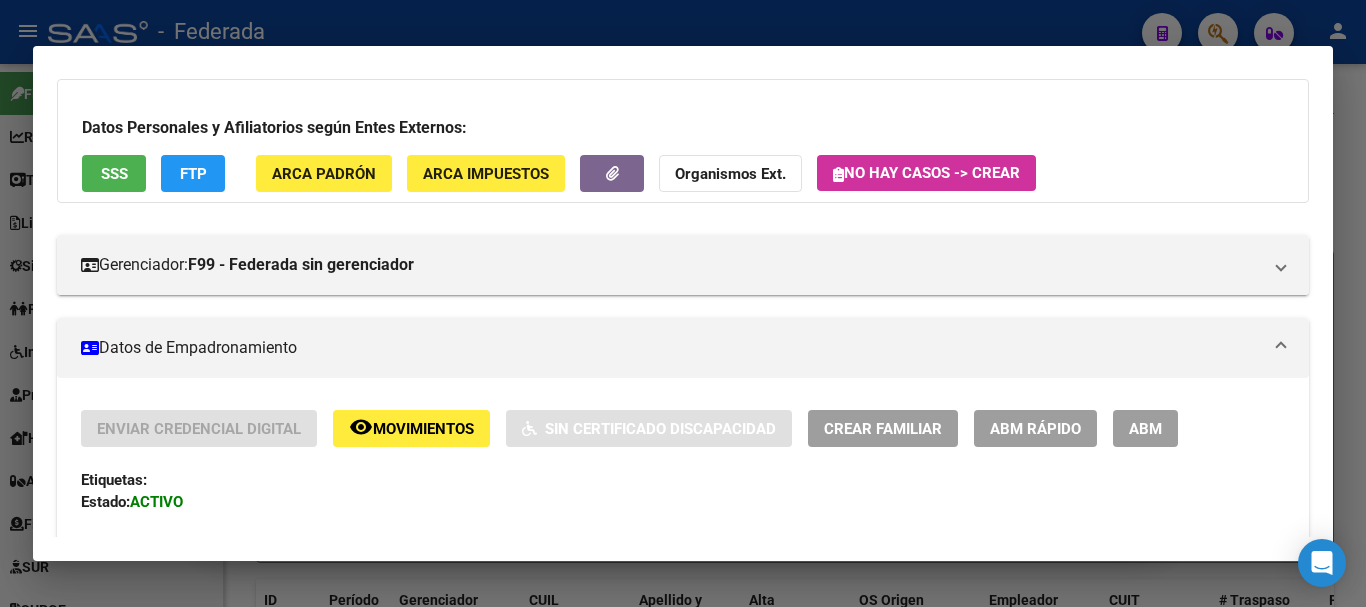 click on "ABM Rápido" 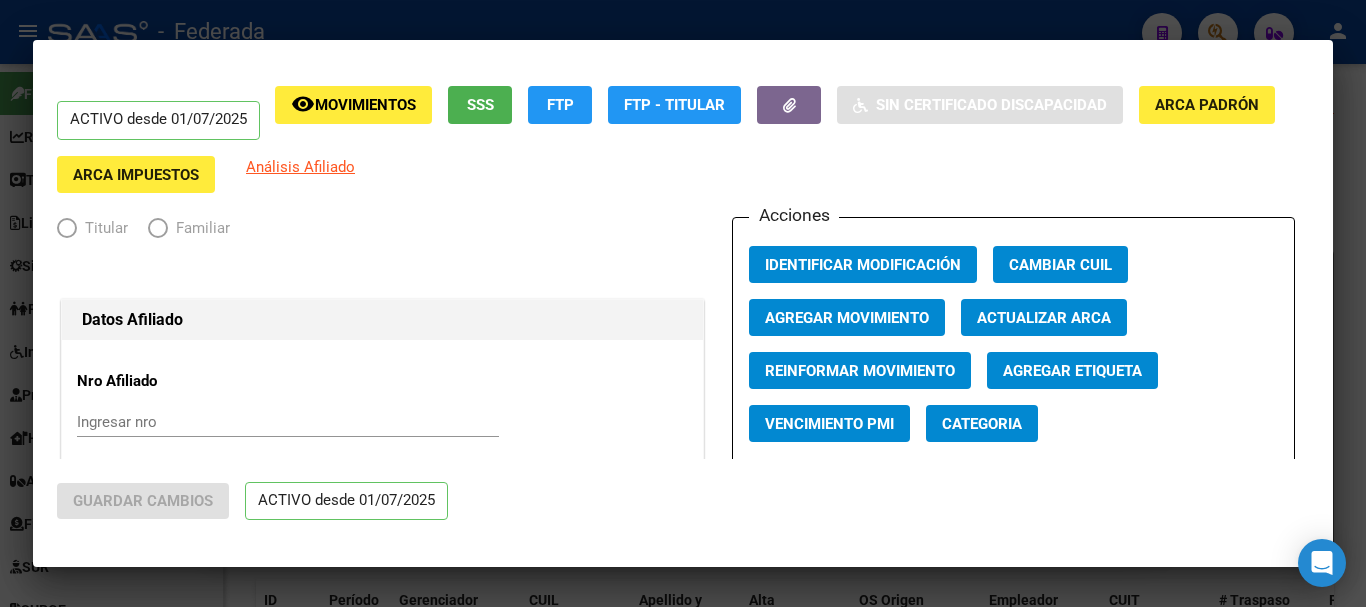 radio on "true" 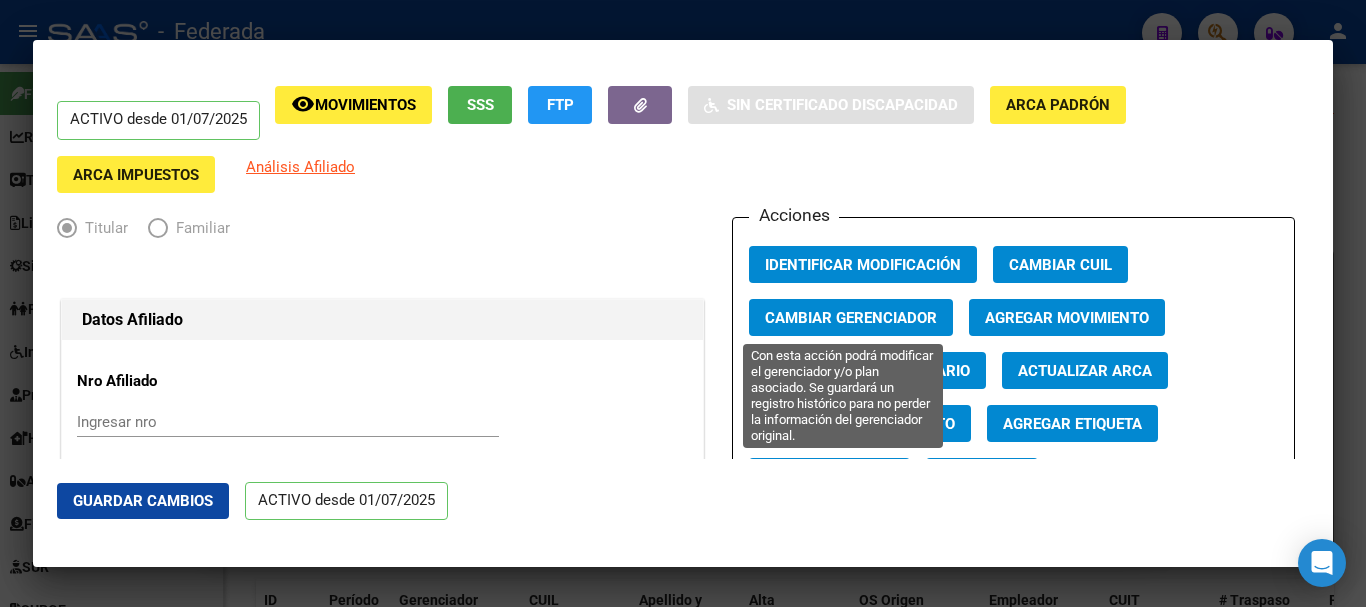 click on "Cambiar Gerenciador" 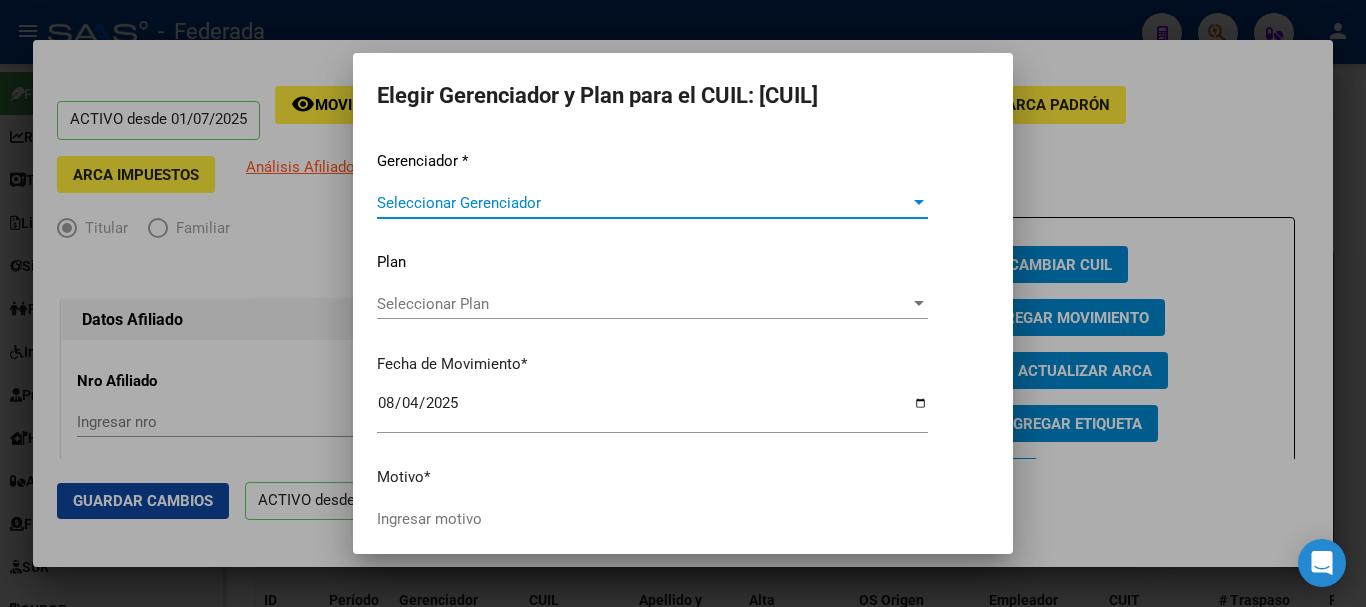 click on "Seleccionar Gerenciador" at bounding box center [643, 203] 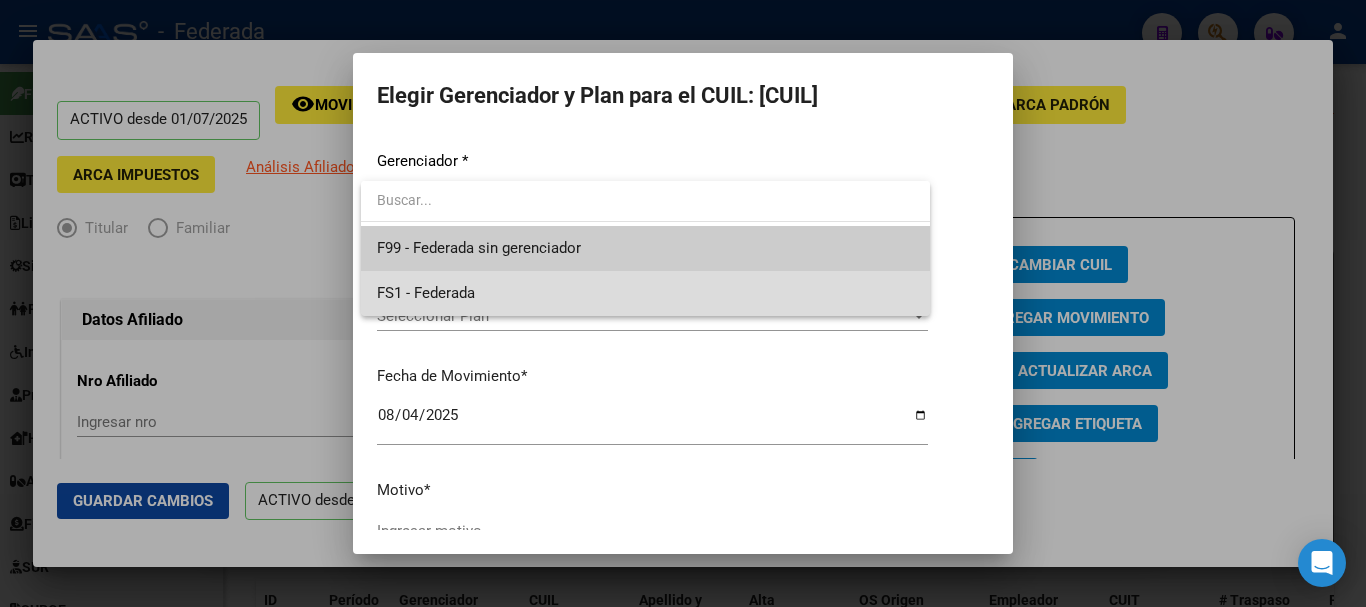 click on "FS1 - Federada" at bounding box center [645, 293] 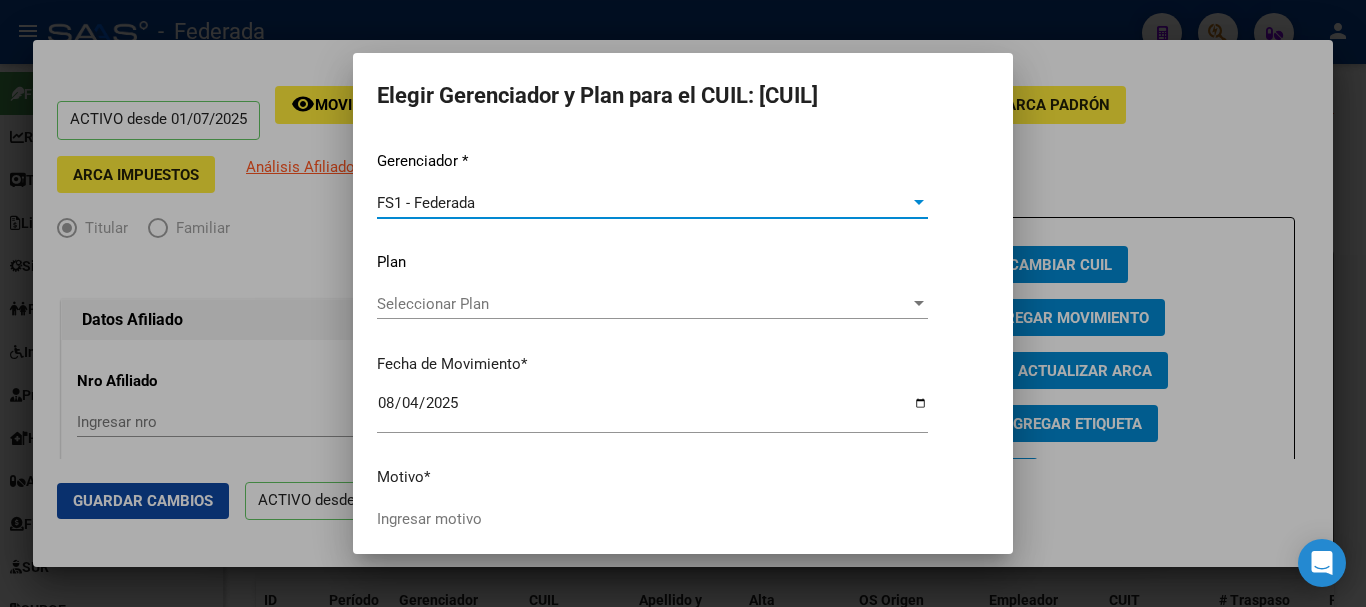 scroll, scrollTop: 91, scrollLeft: 0, axis: vertical 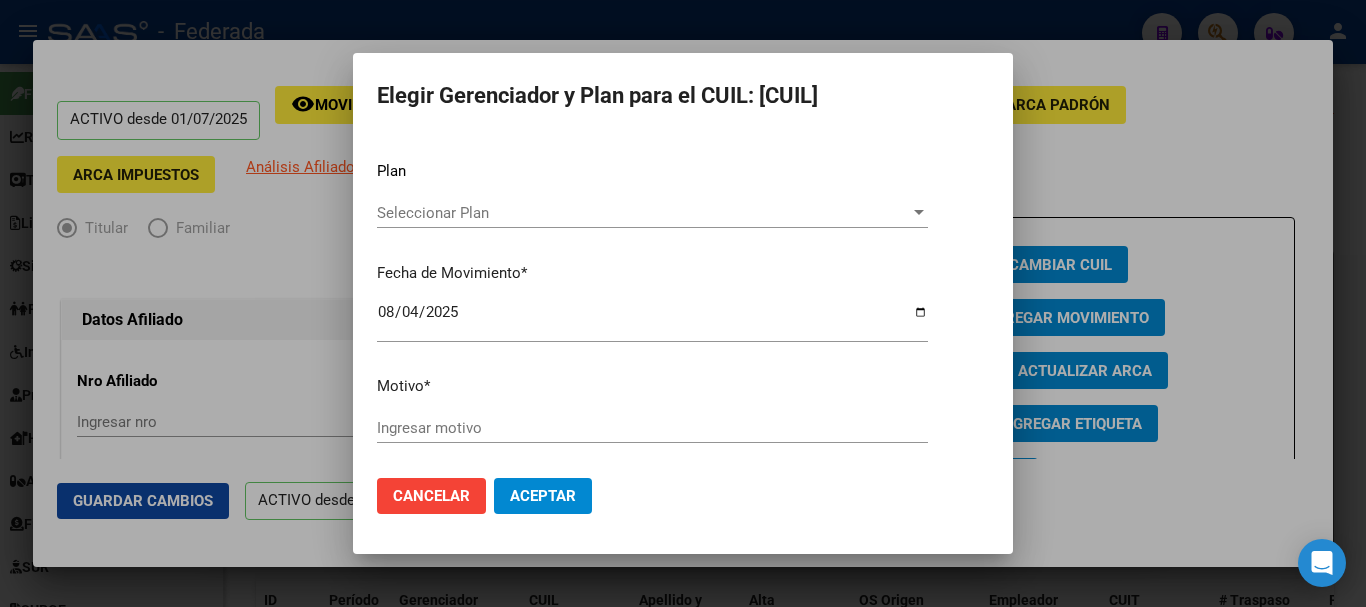 click on "Ingresar motivo" at bounding box center [652, 428] 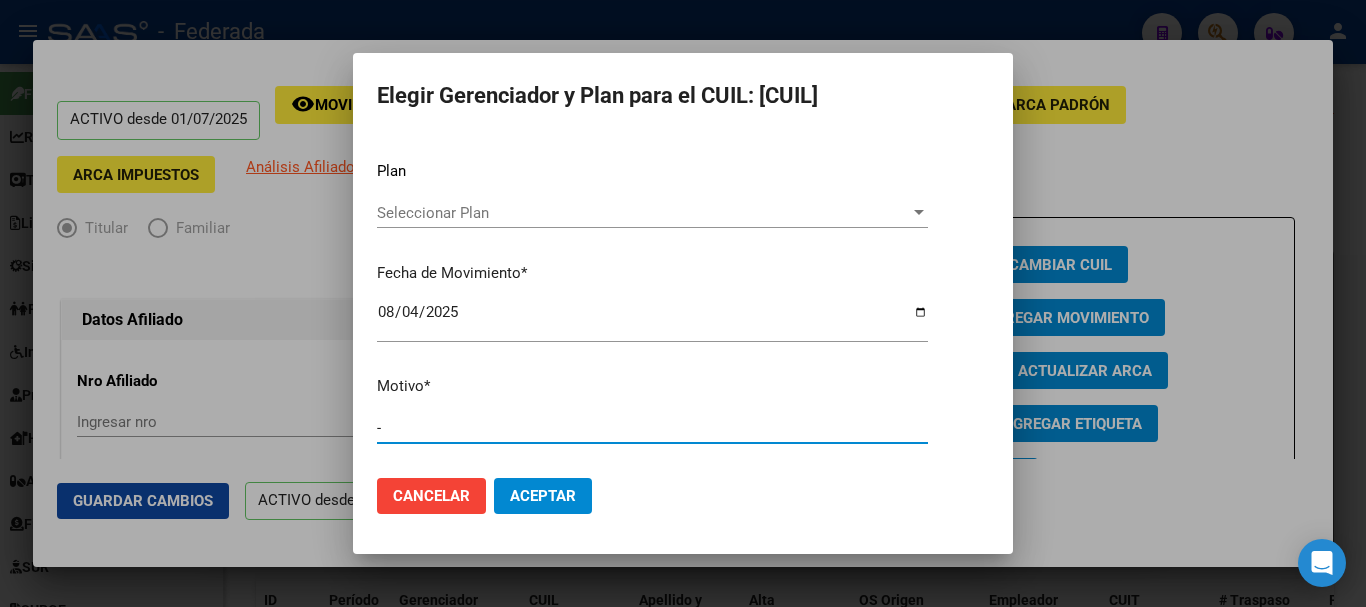 type on "-" 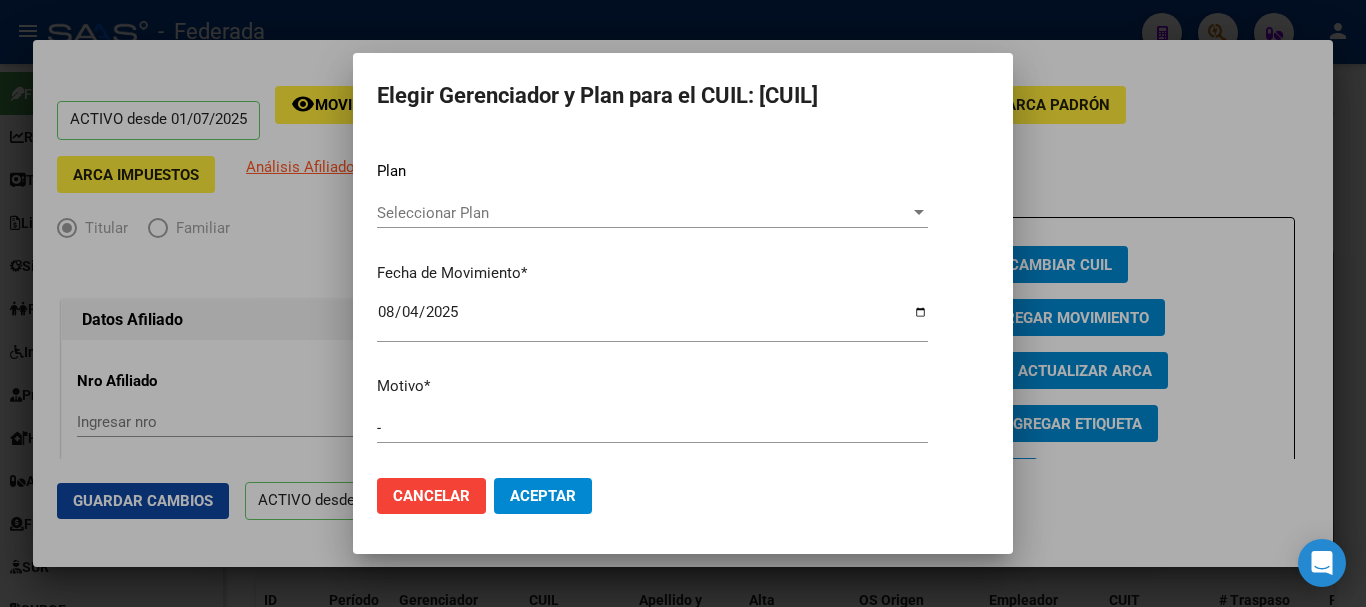 click on "Cancelar Aceptar" at bounding box center [683, 496] 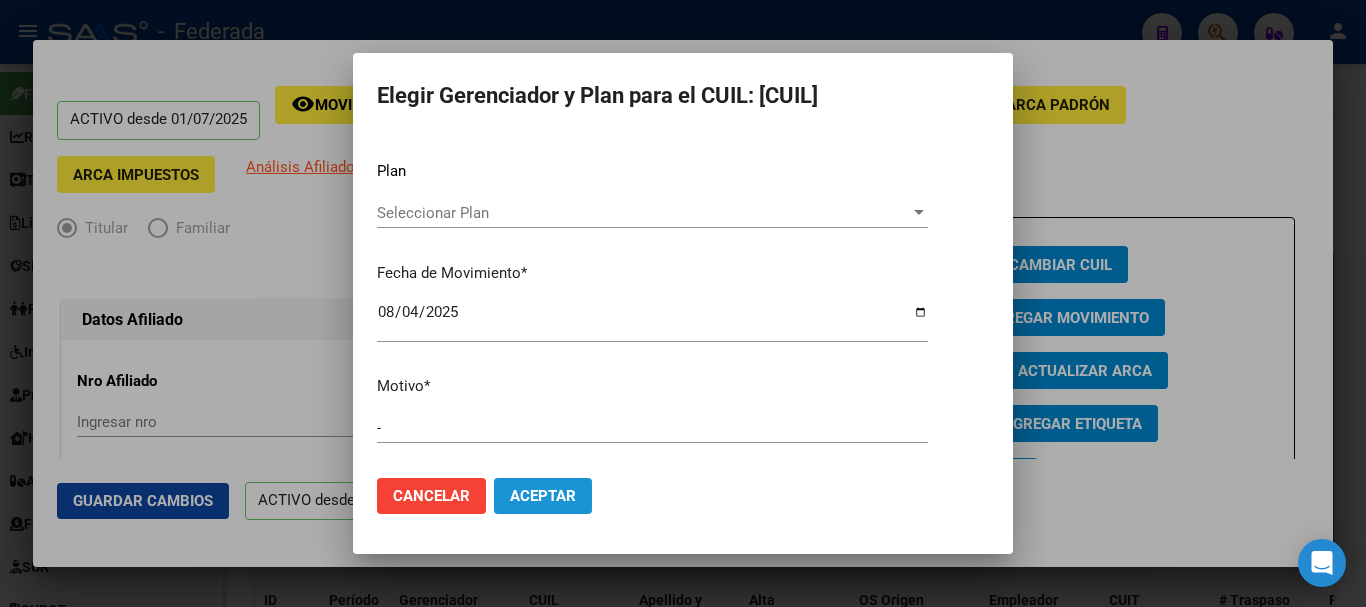 click on "Aceptar" at bounding box center (543, 496) 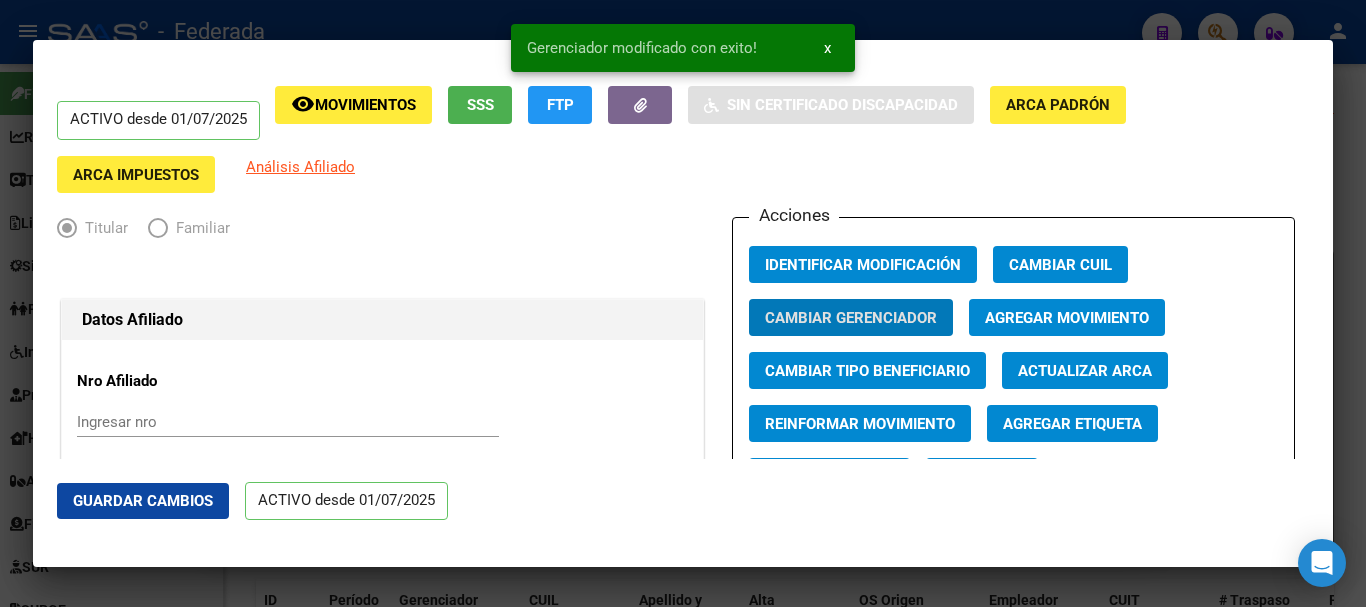 click on "Guardar Cambios" 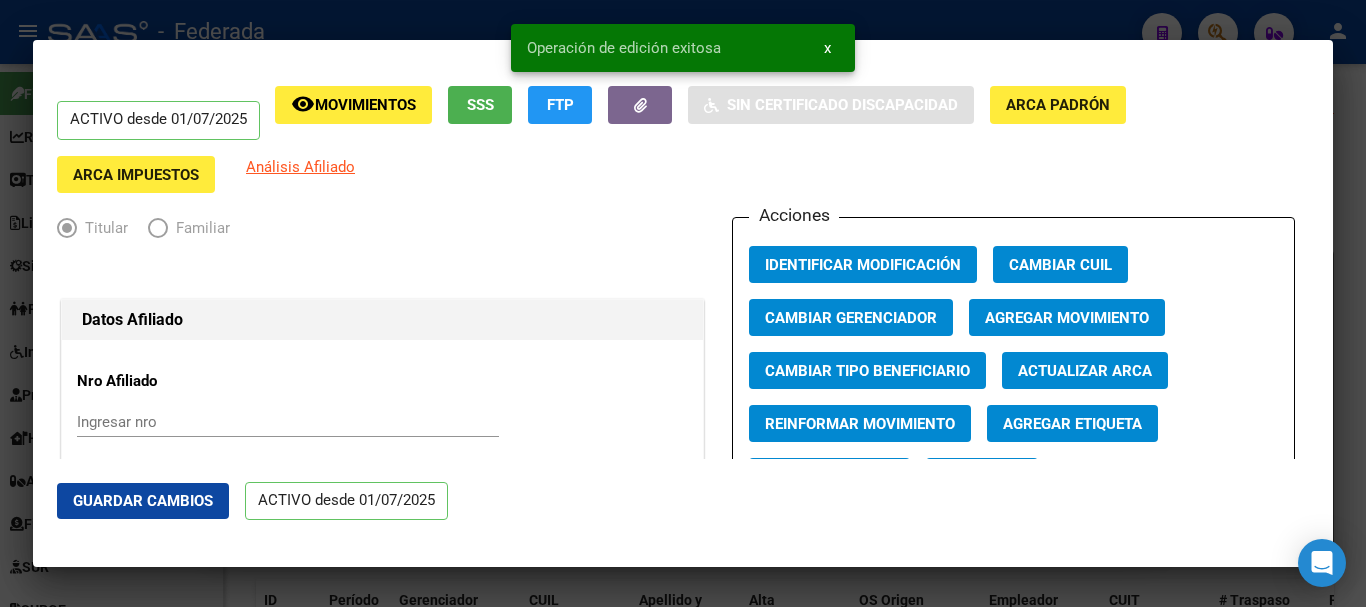 click at bounding box center [683, 303] 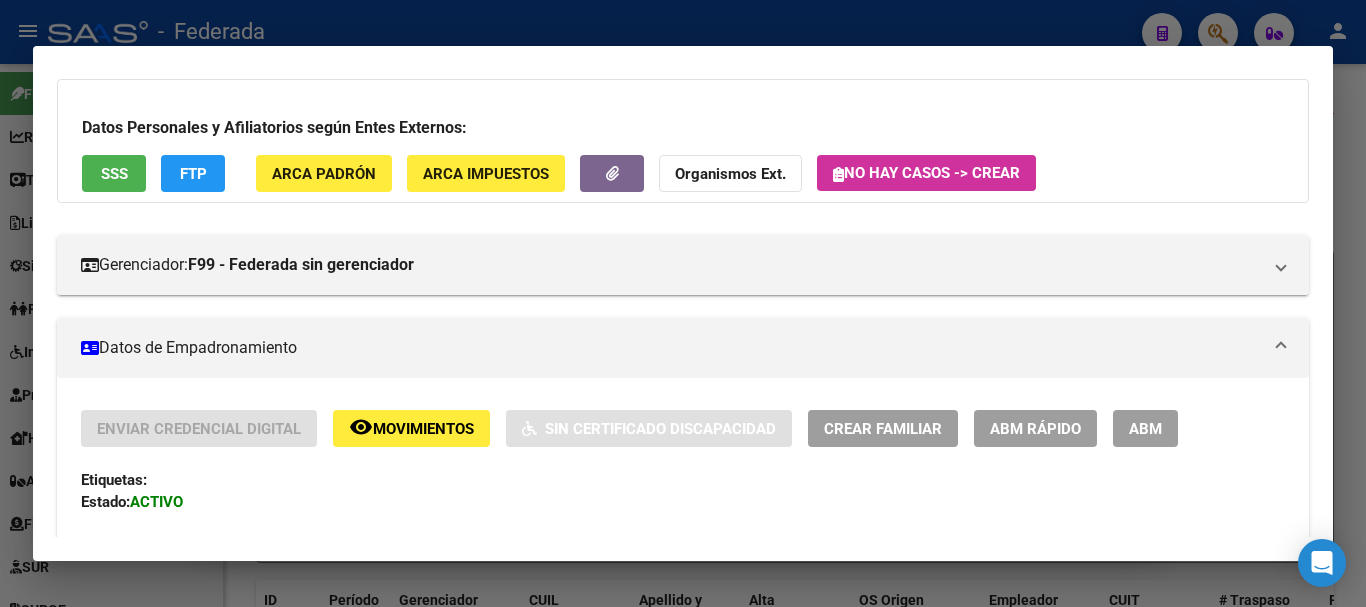 click at bounding box center (683, 303) 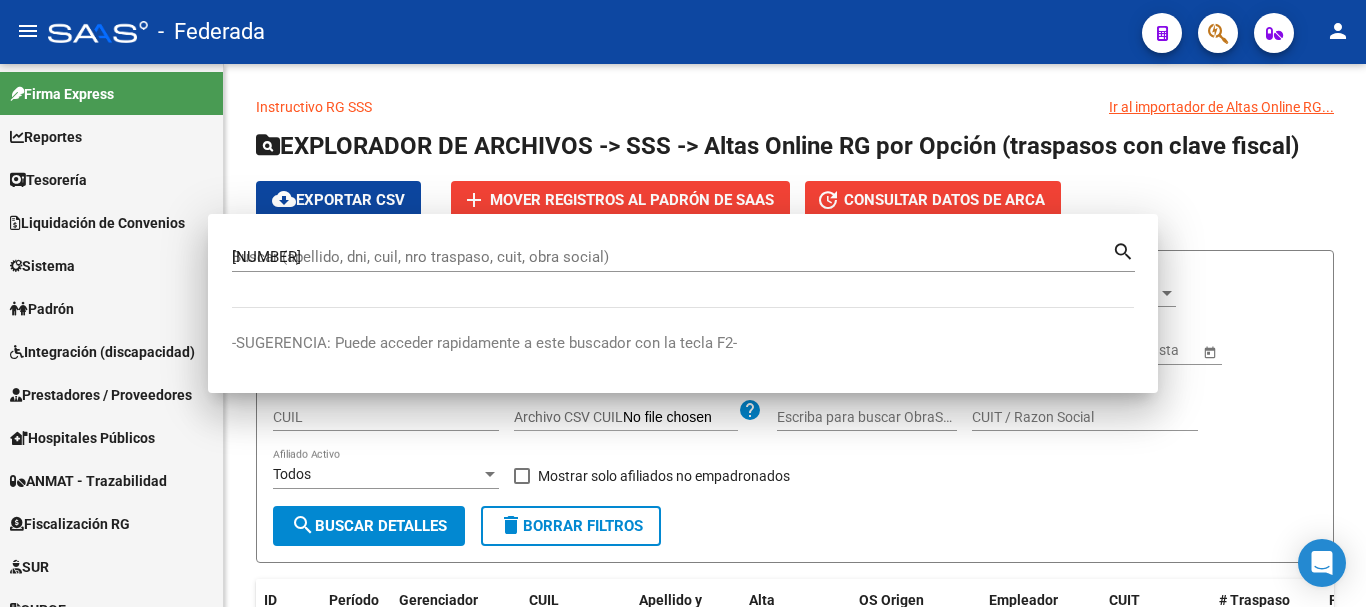 type 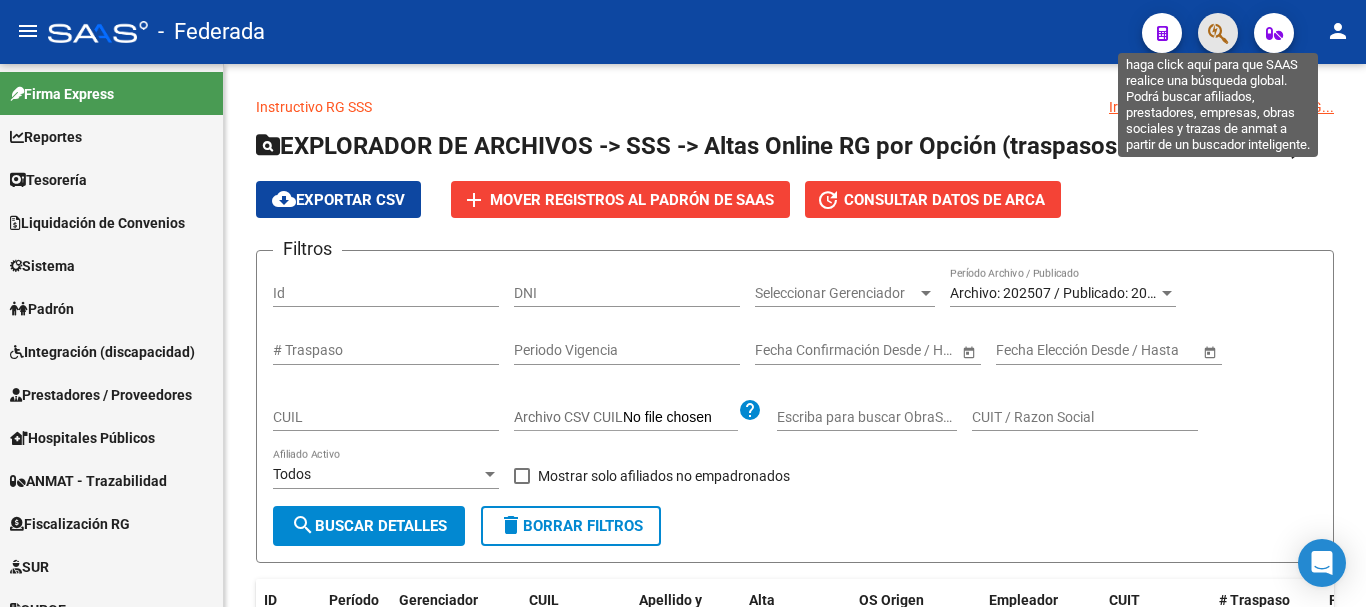 click 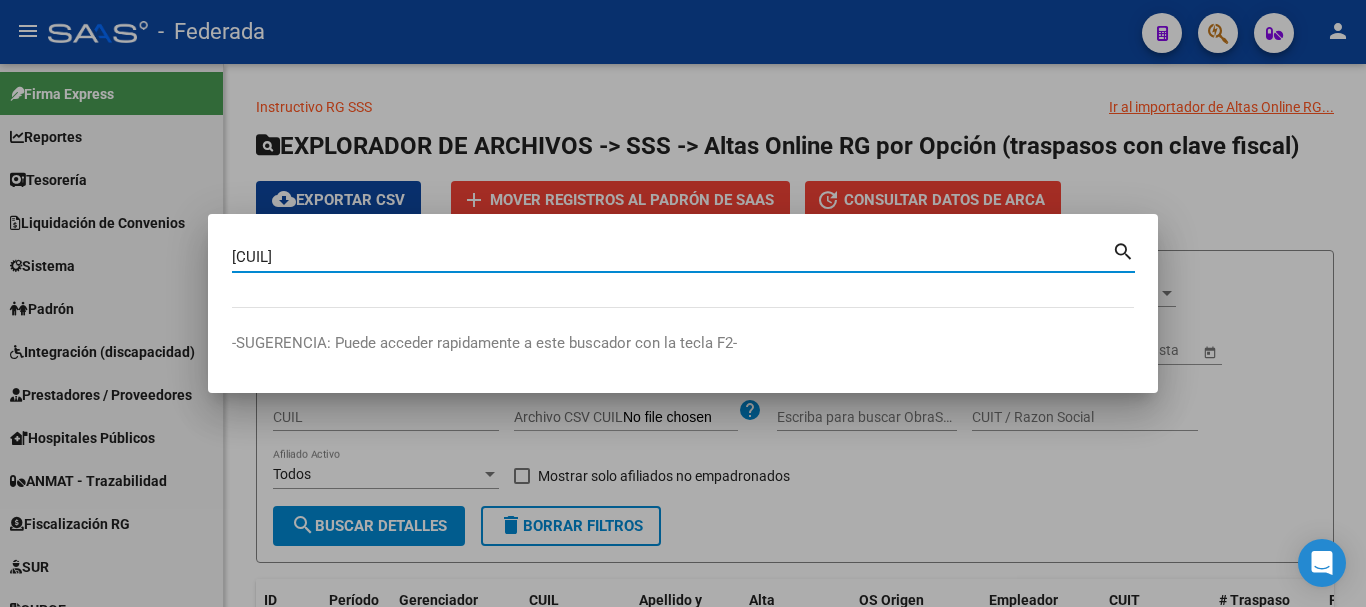 type on "[CUIL]" 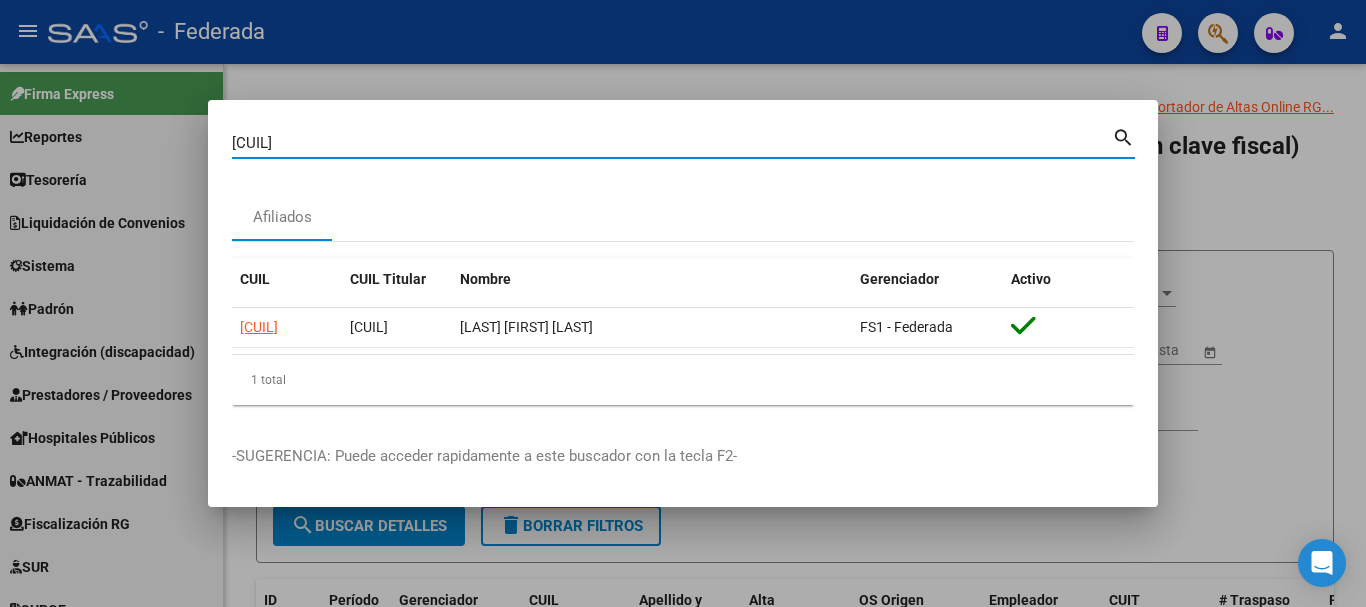 click on "[CUIL] Buscar (apellido, dni, cuil, nro traspaso, cuit, obra social) search Afiliados CUIL CUIL Titular Nombre Gerenciador Activo [CUIL] [CUIL]  [LAST] [FIRST] [LAST]  FS1 - Federada   1 total   1" at bounding box center (683, 272) 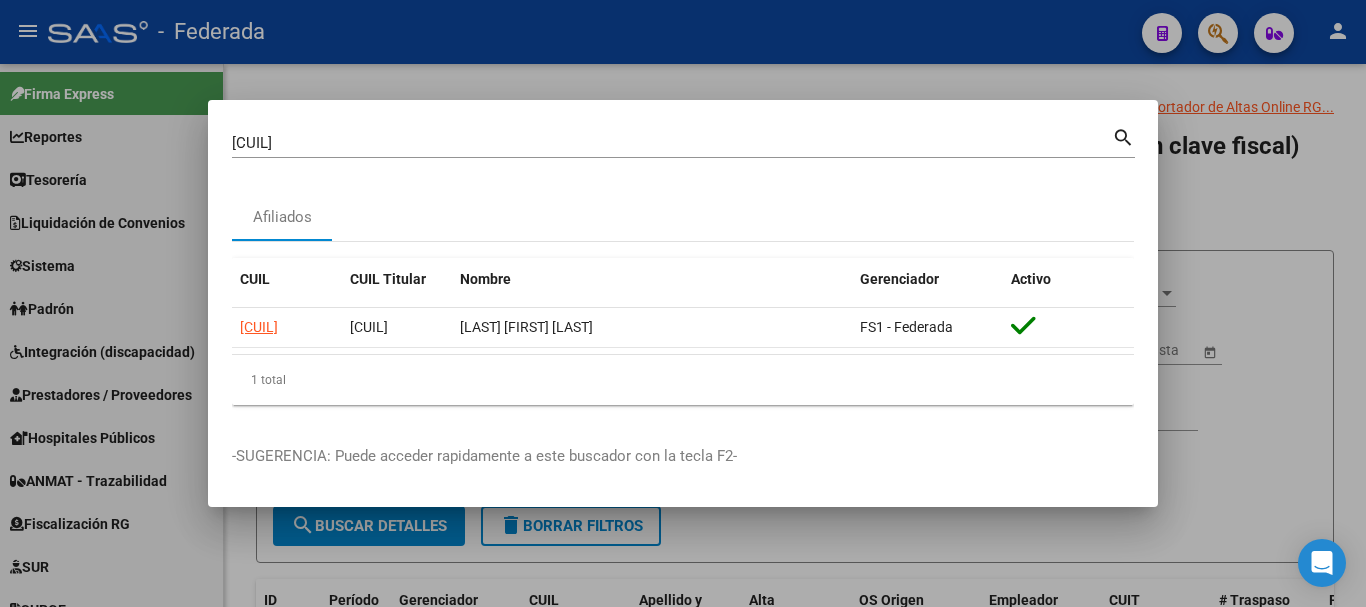 click at bounding box center (683, 303) 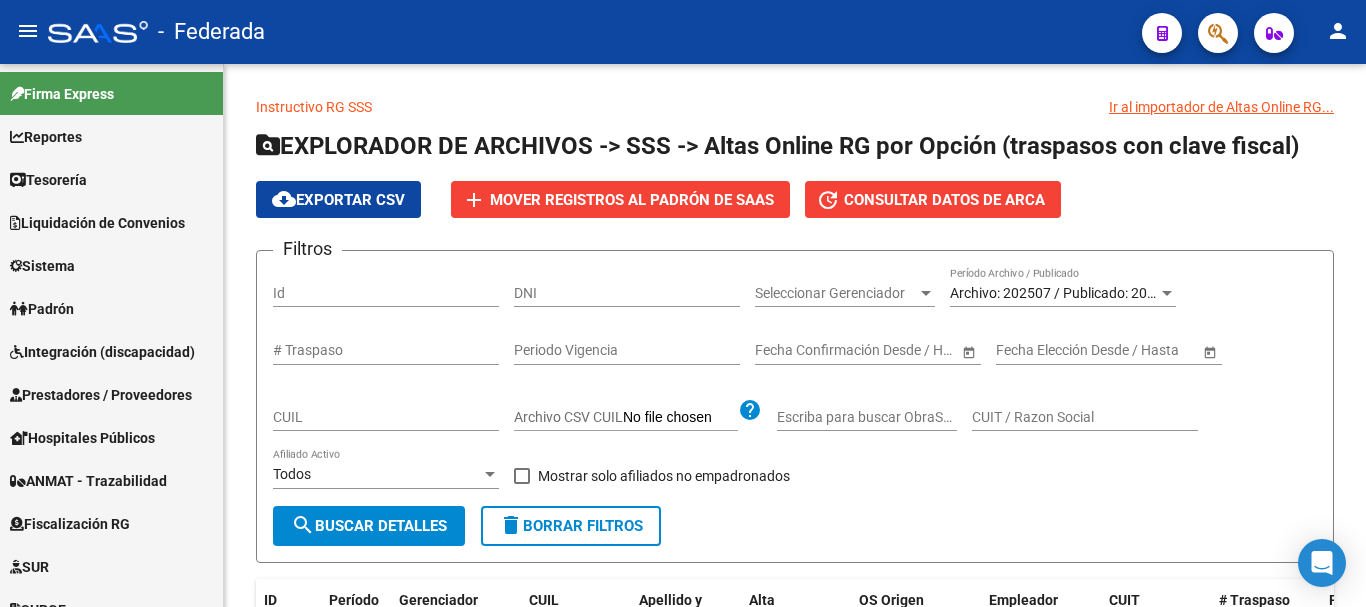 click 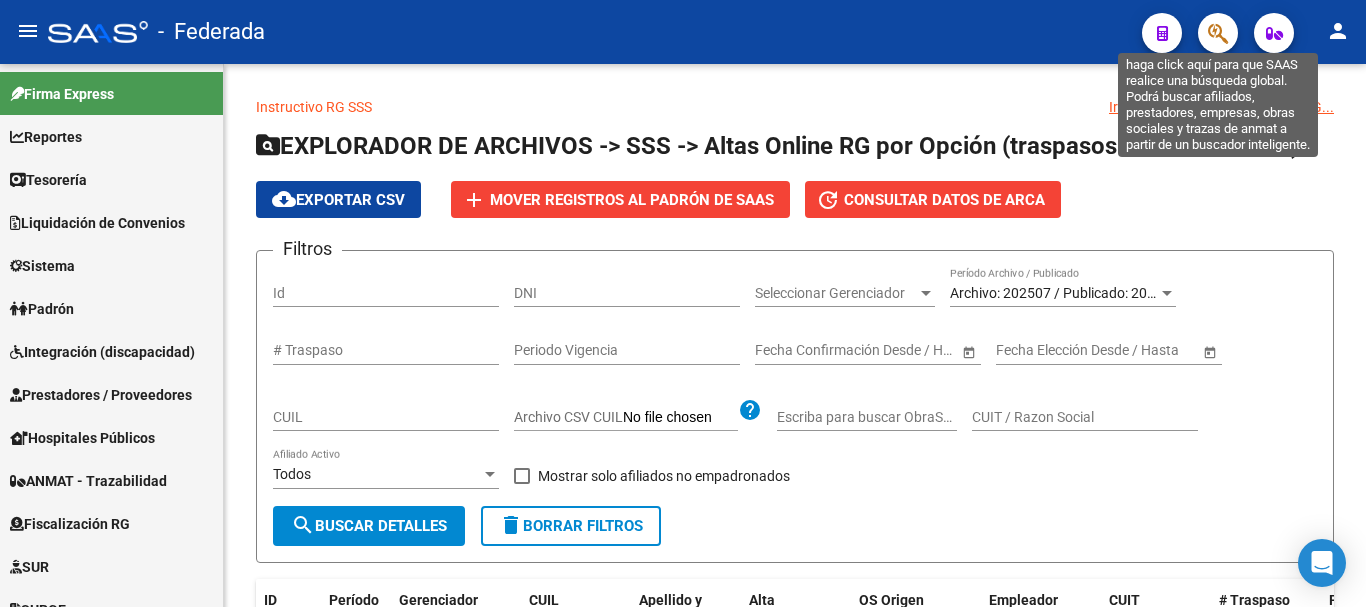click 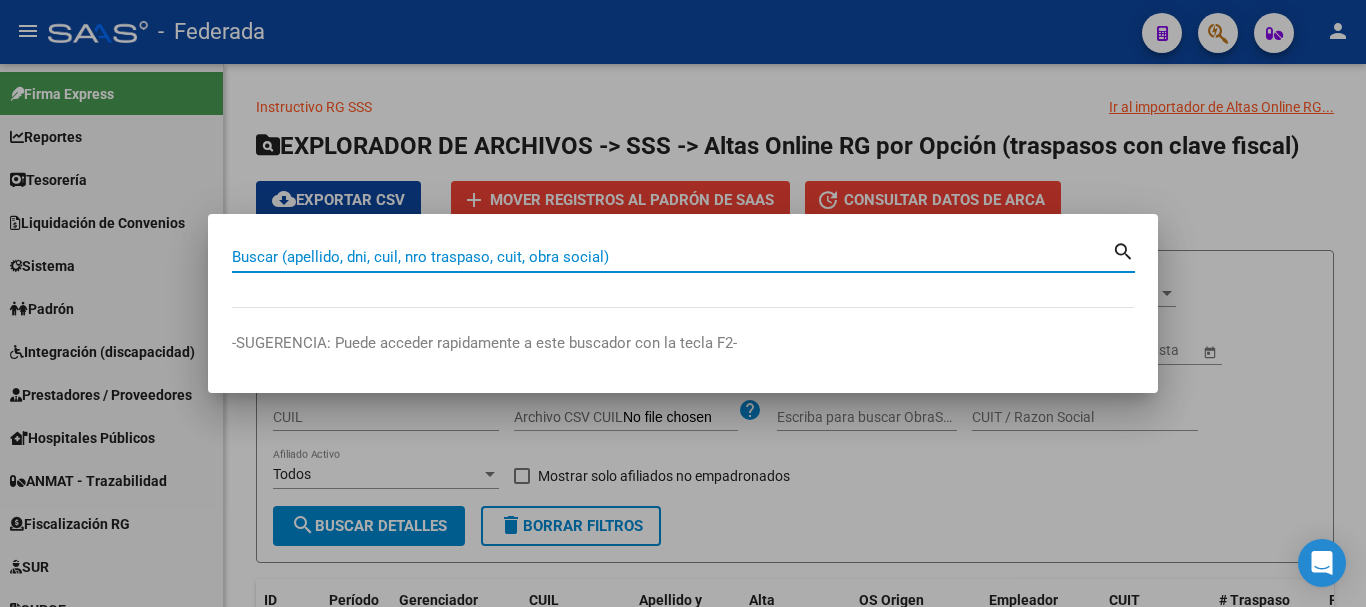 paste on "[NUMBER]" 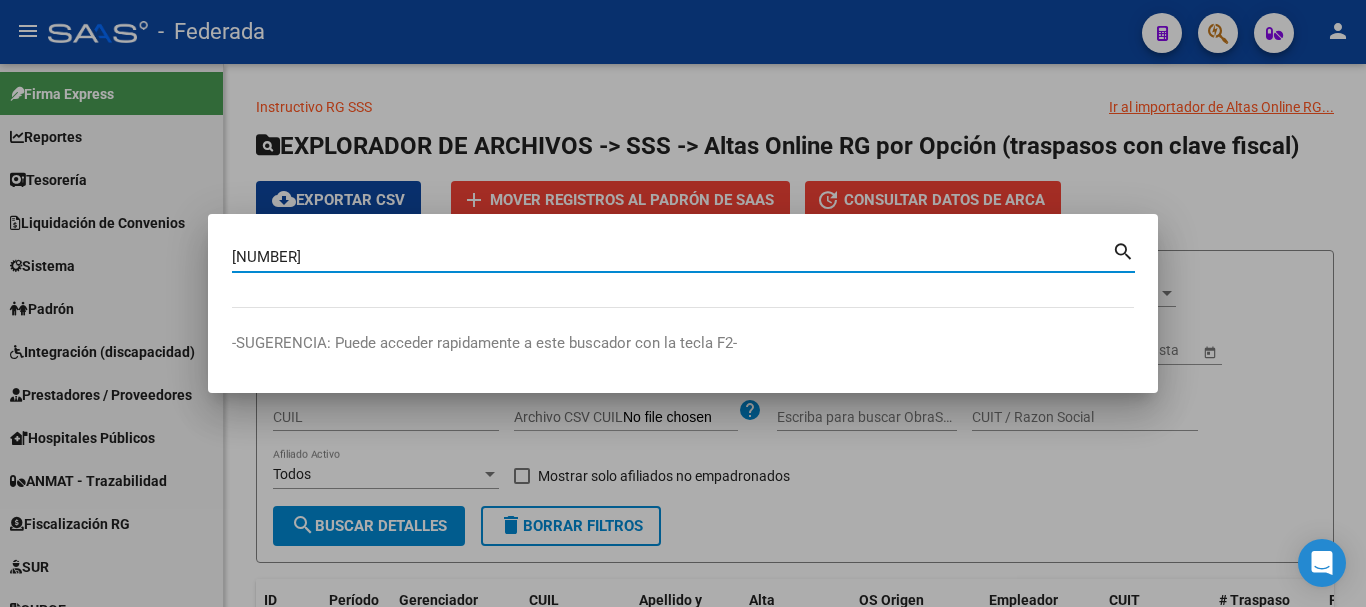 type on "[NUMBER]" 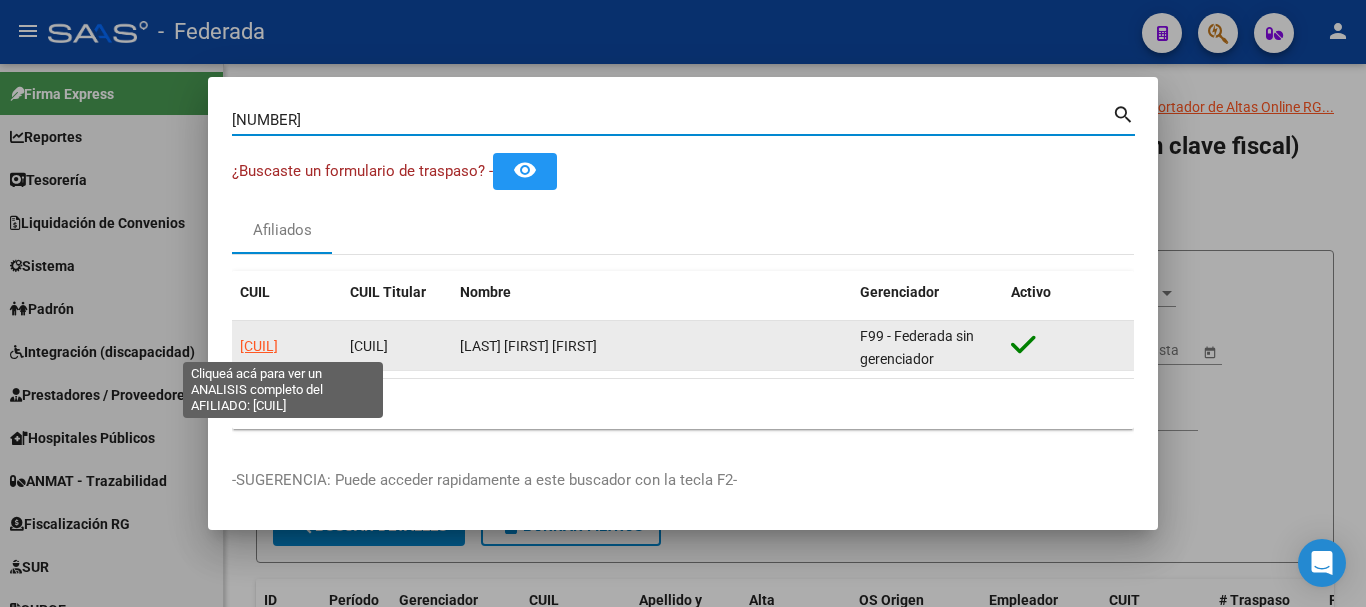 click on "[CUIL]" 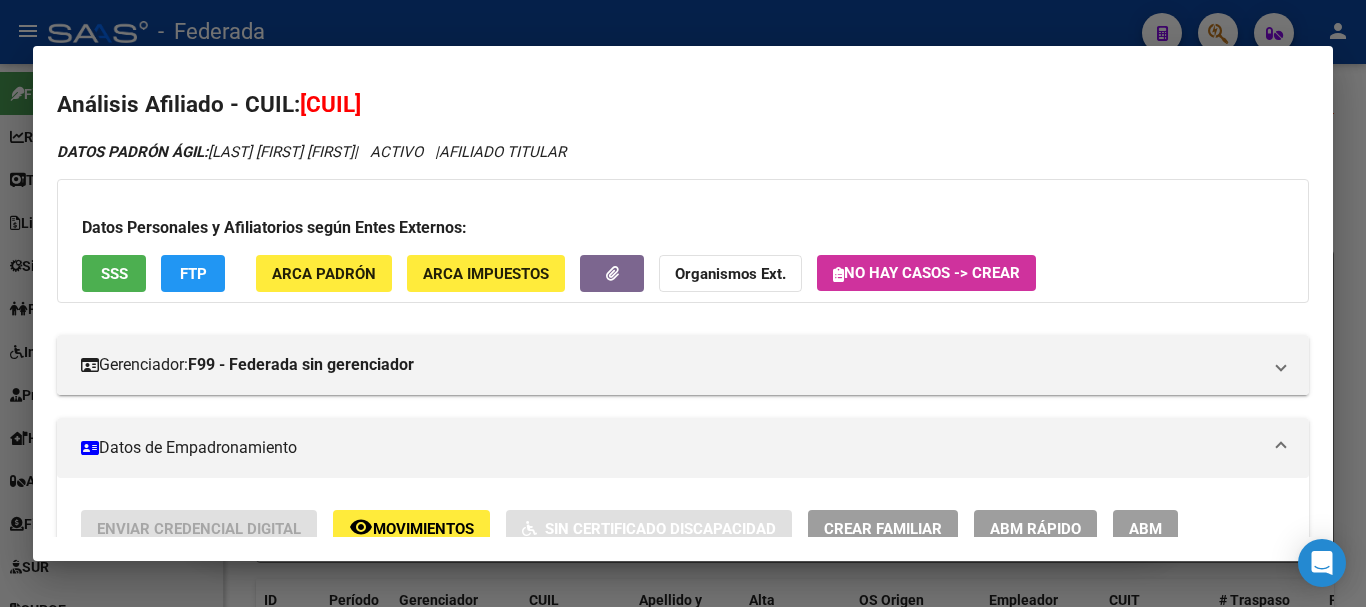 scroll, scrollTop: 100, scrollLeft: 0, axis: vertical 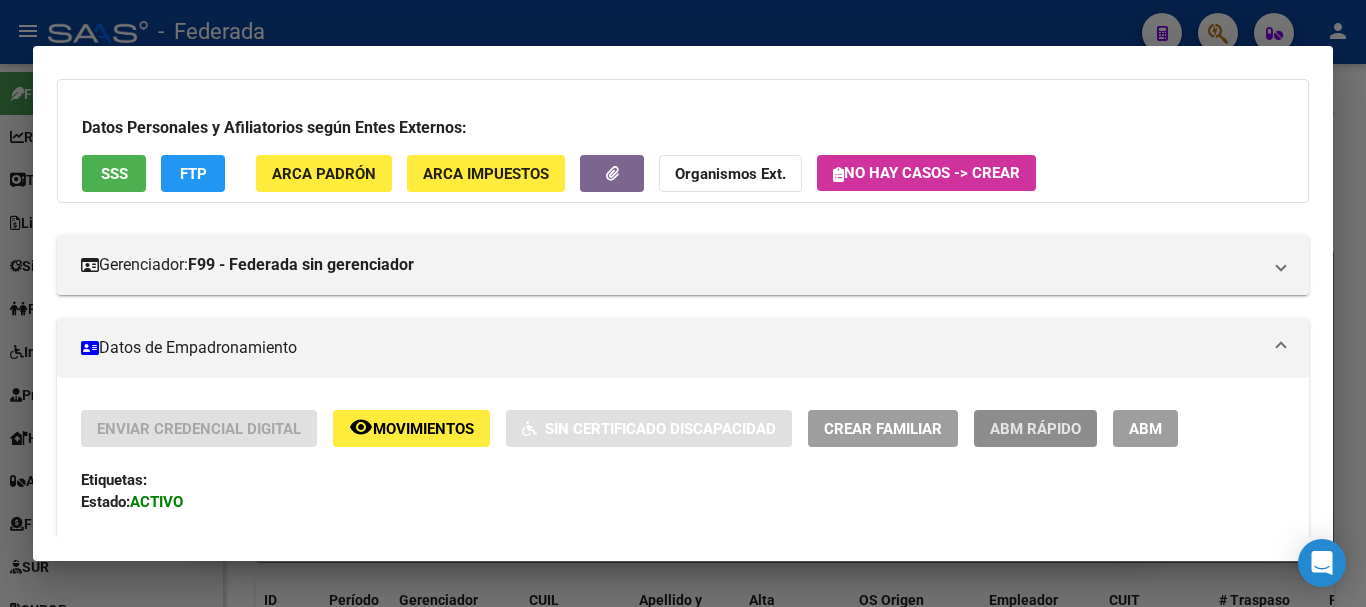 click on "ABM Rápido" 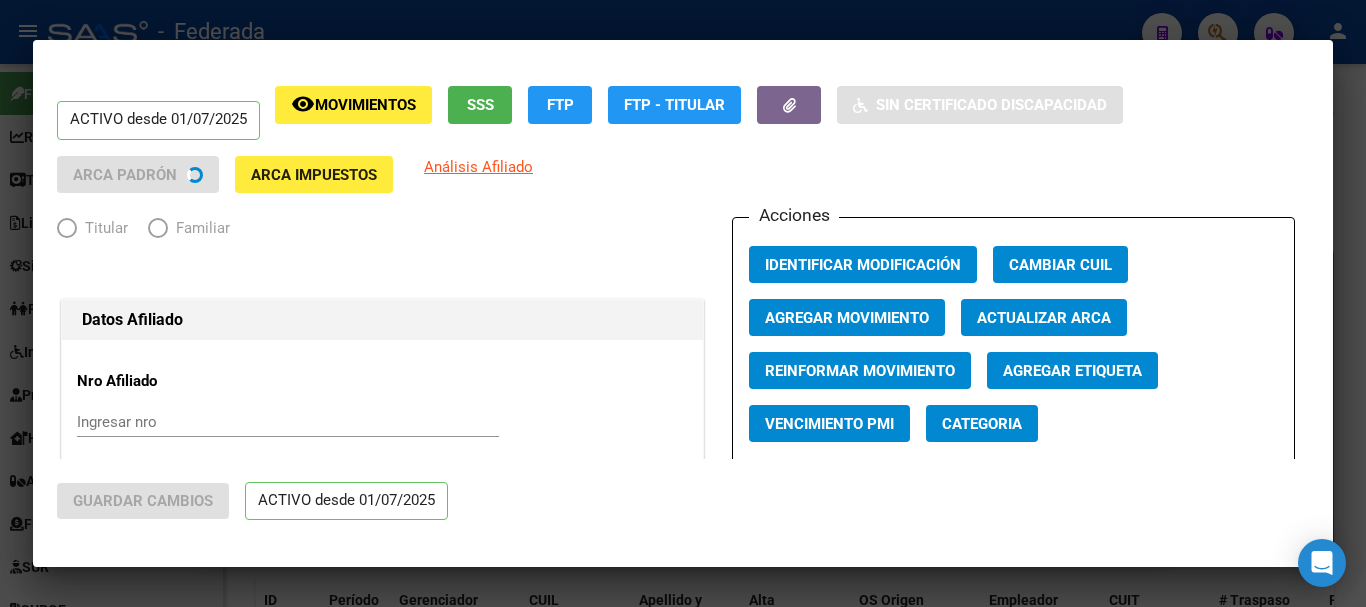radio on "true" 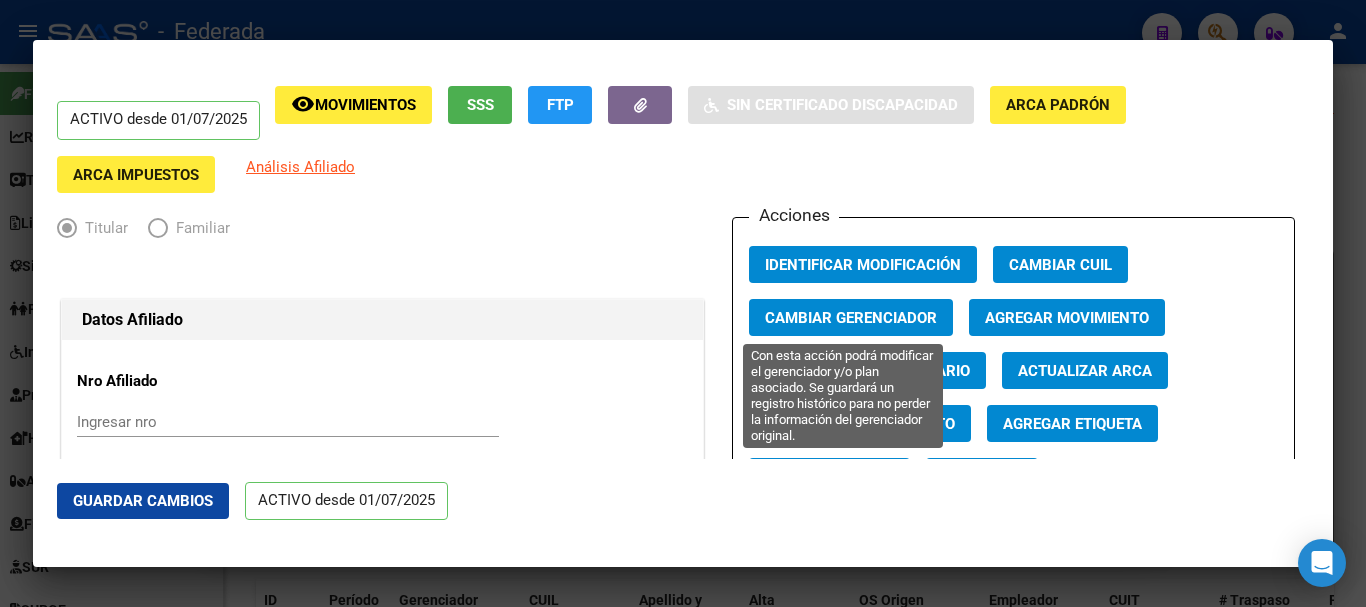 click on "Cambiar Gerenciador" 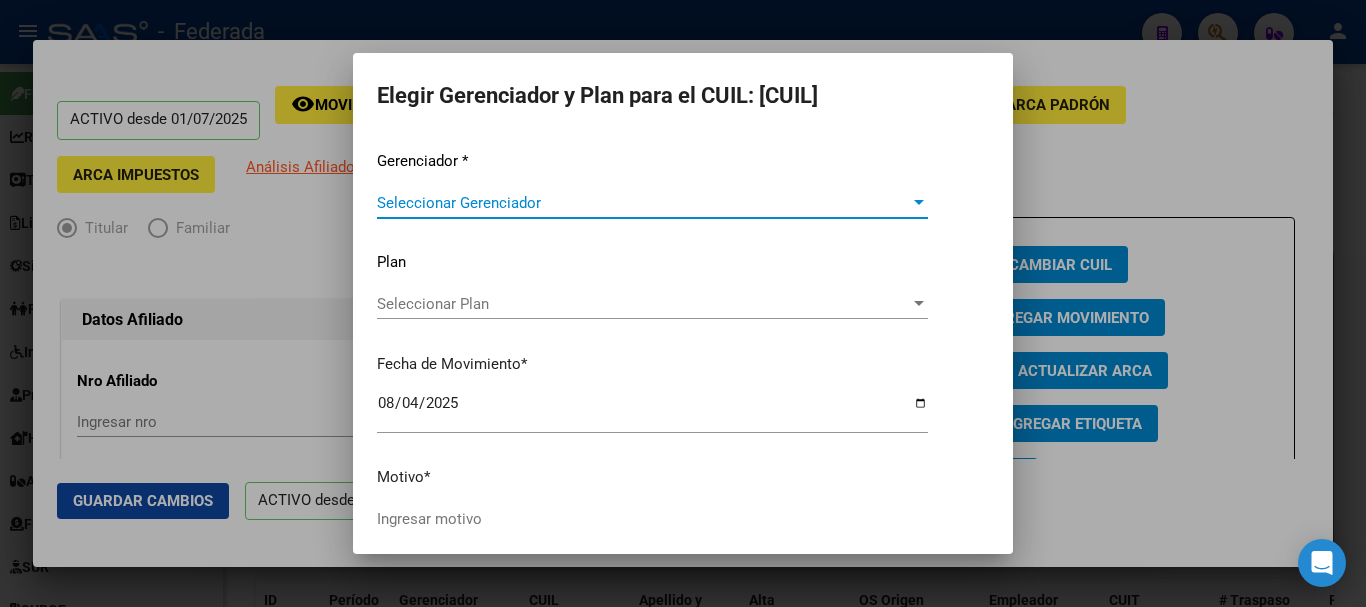 click on "Seleccionar Gerenciador" at bounding box center [643, 203] 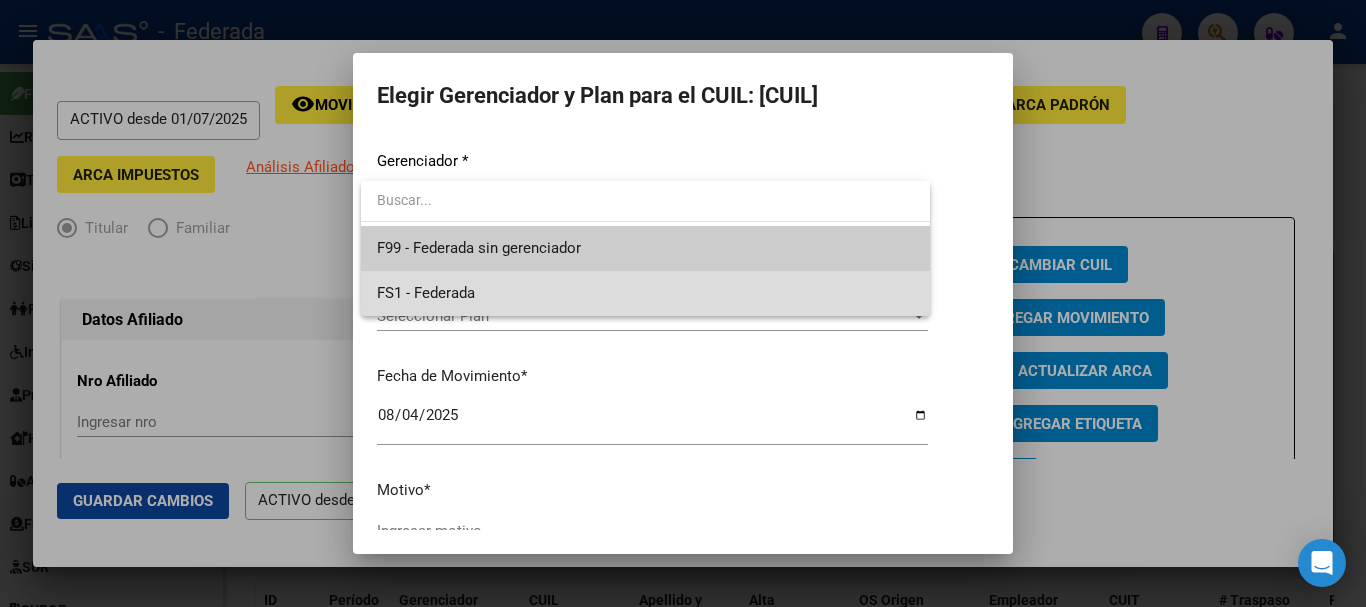 click on "FS1 - Federada" at bounding box center (645, 293) 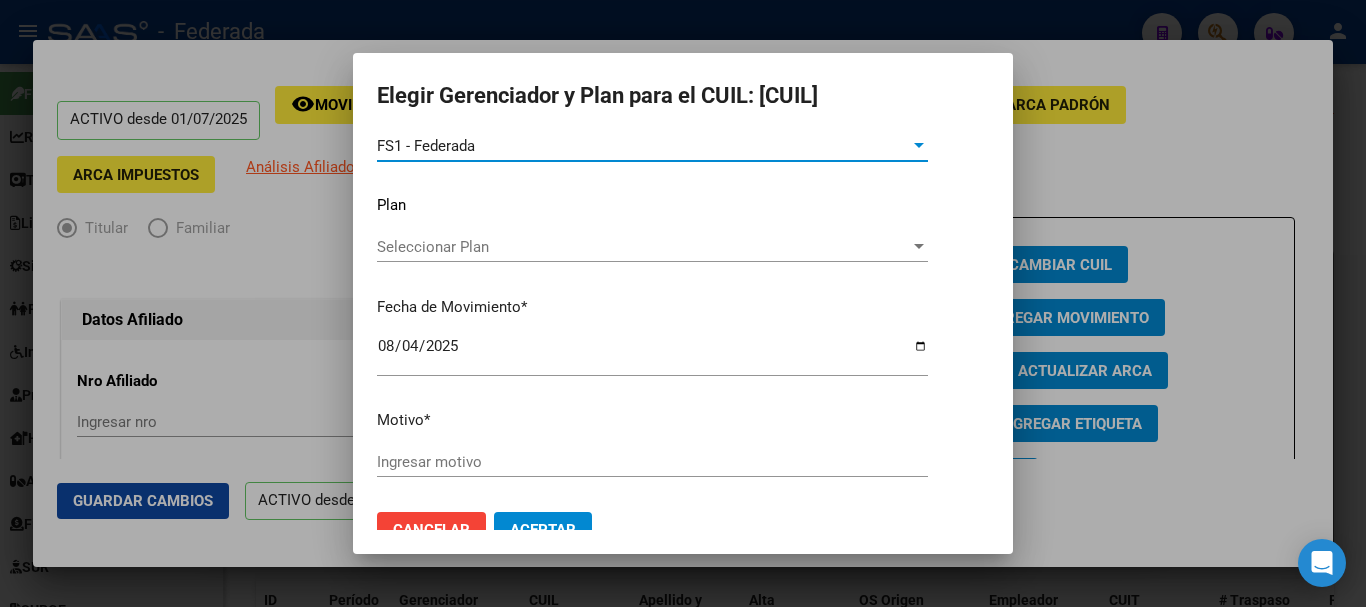 scroll, scrollTop: 91, scrollLeft: 0, axis: vertical 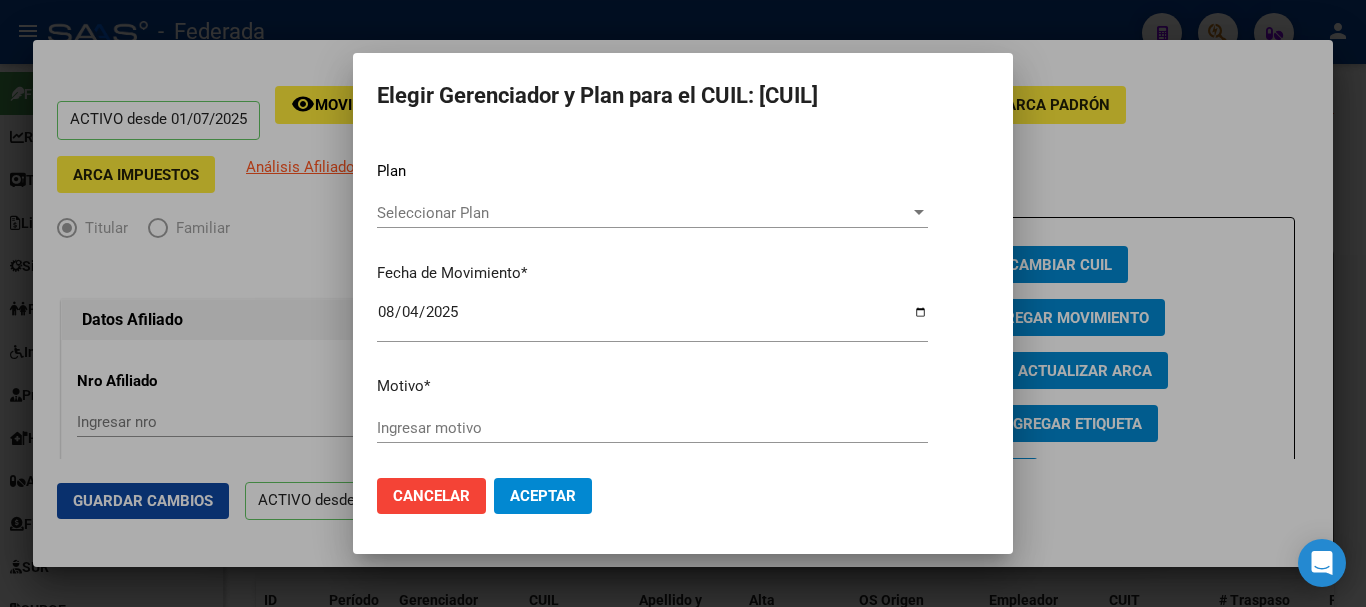 click on "Ingresar motivo" at bounding box center [652, 428] 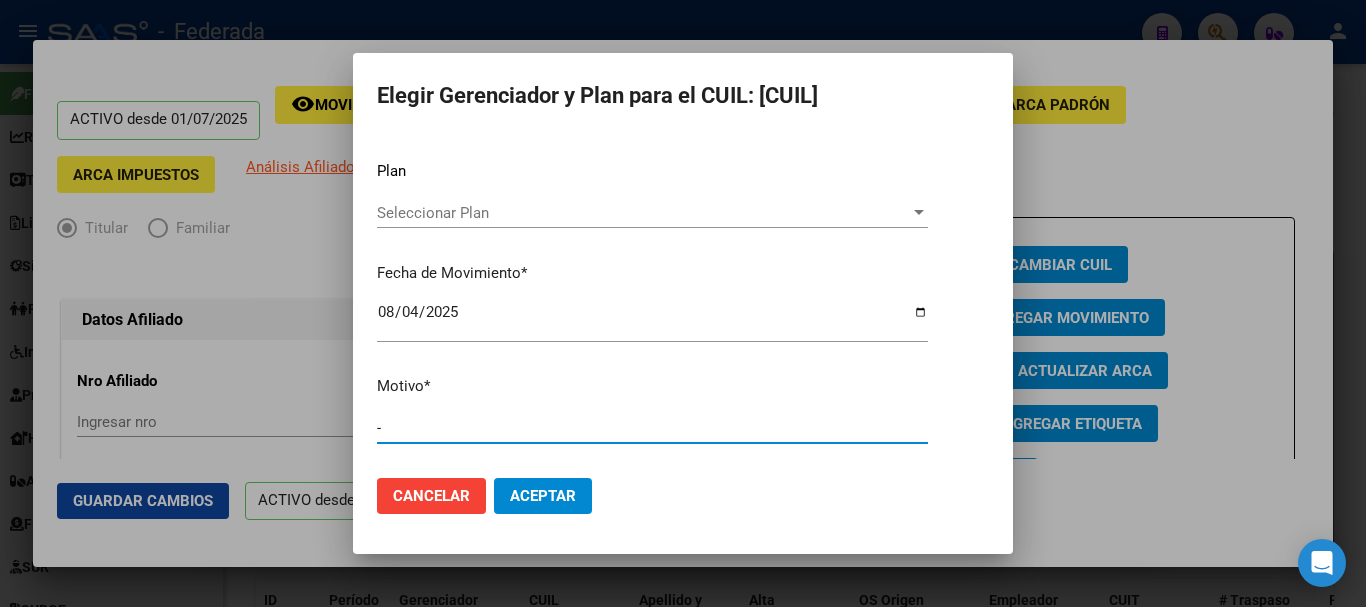 type on "-" 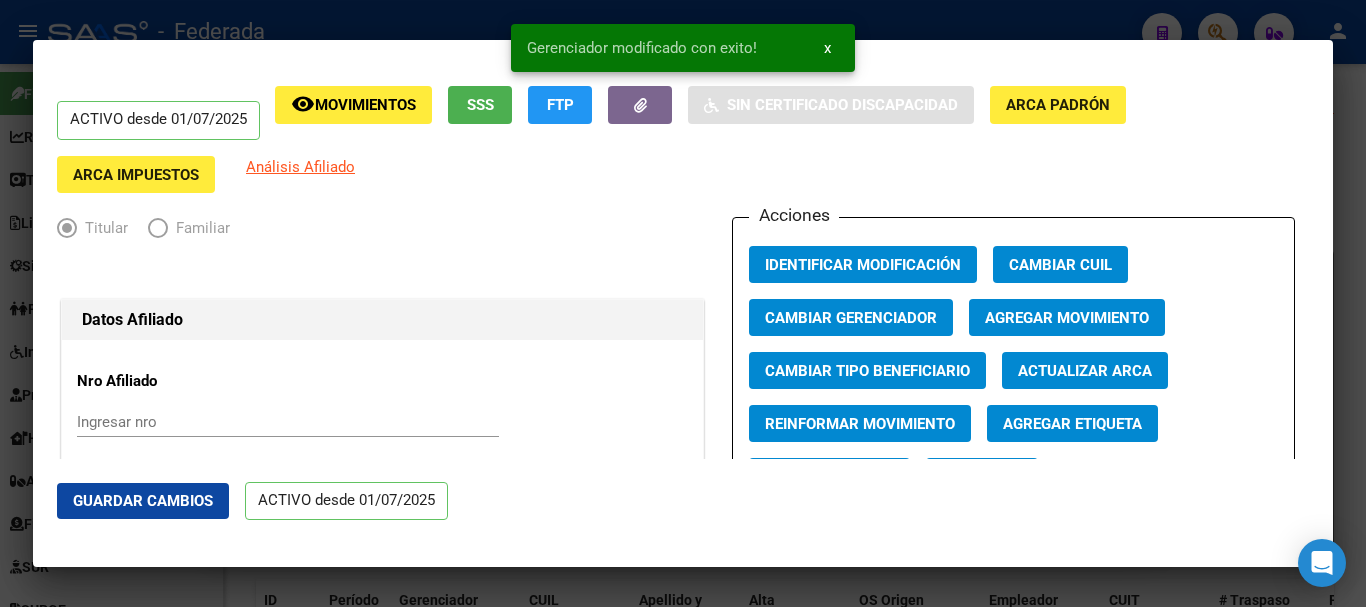 click at bounding box center [683, 303] 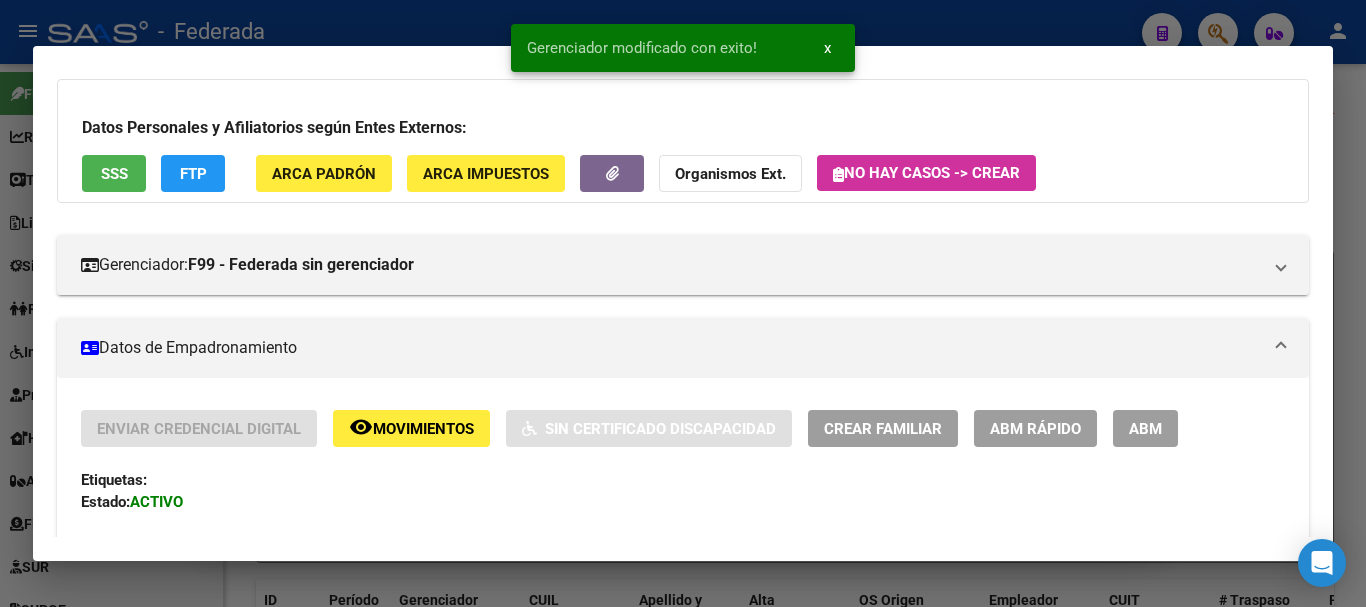 click at bounding box center [683, 303] 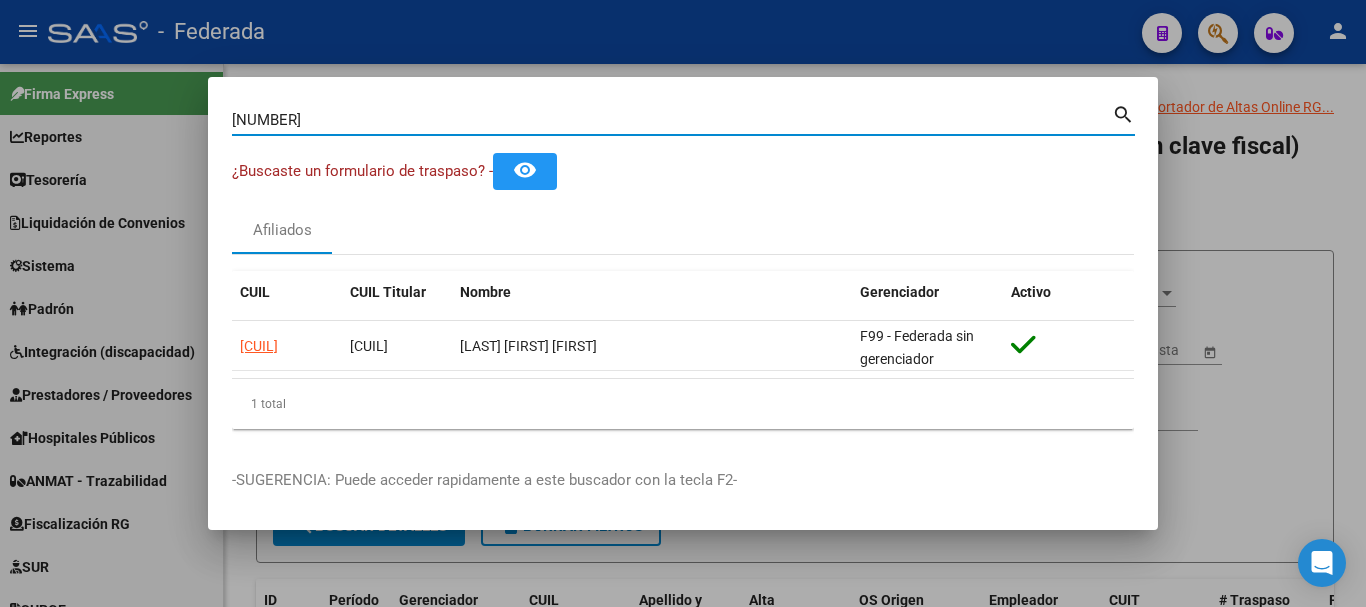 click on "[NUMBER]" at bounding box center (672, 120) 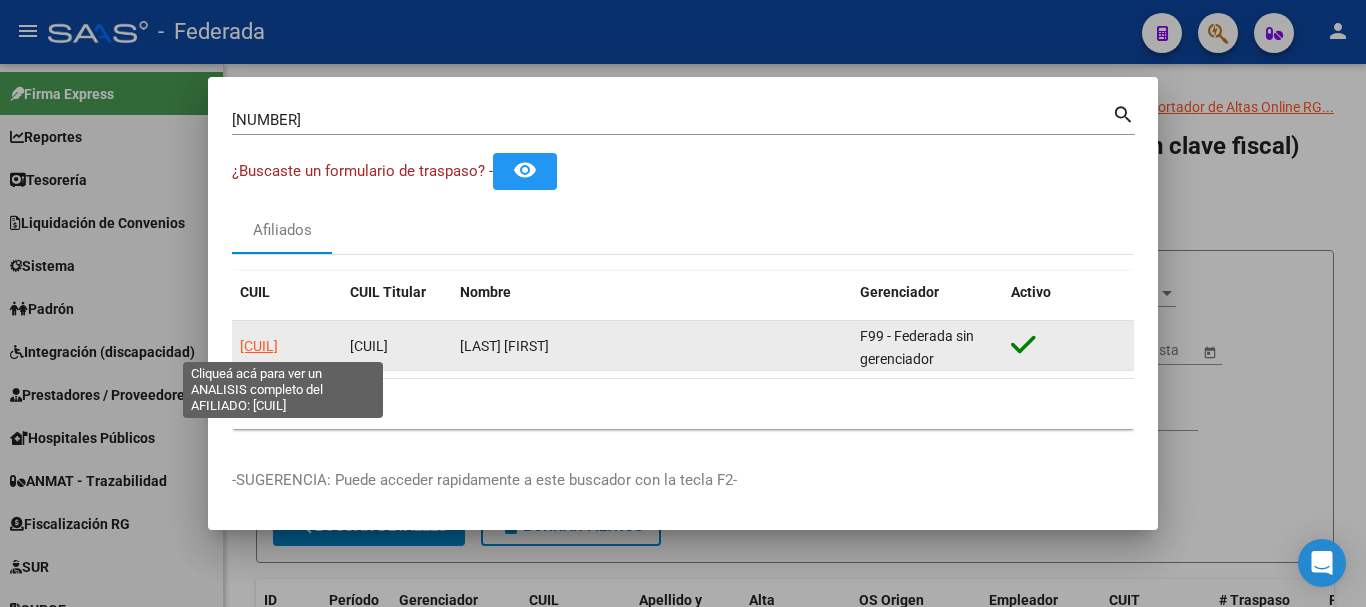 click on "[CUIL]" 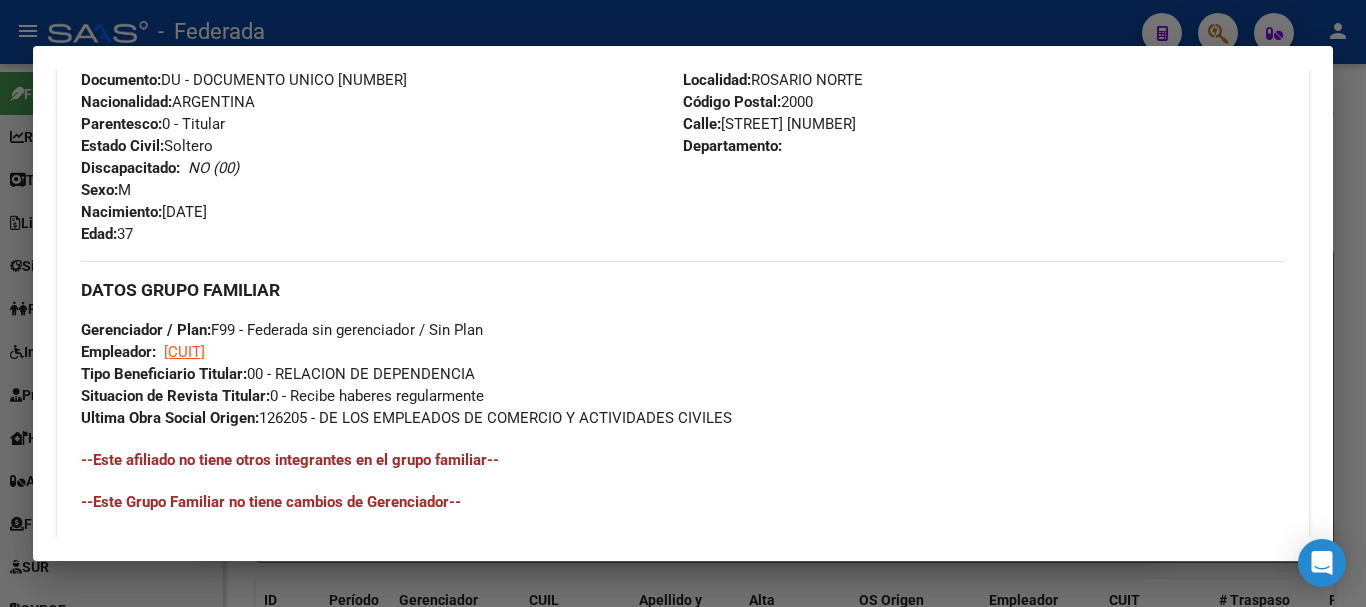 scroll, scrollTop: 800, scrollLeft: 0, axis: vertical 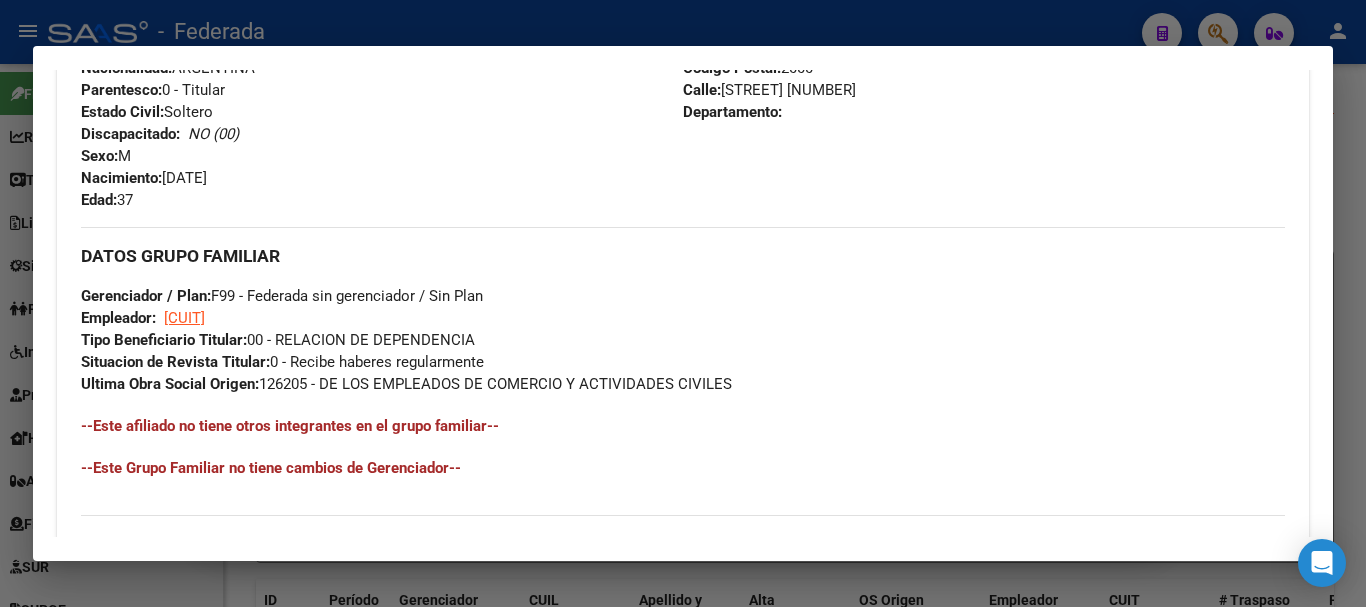 click on "DATOS GRUPO FAMILIAR Gerenciador / Plan:  F99 - Federada sin gerenciador / Sin Plan Empleador:    [CUIT] Tipo Beneficiario Titular:  00 - RELACION DE DEPENDENCIA  Situacion de Revista Titular:  0 - Recibe haberes regularmente  Ultima Obra Social Origen:   [NUMBER] - DE LOS EMPLEADOS DE COMERCIO Y ACTIVIDADES CIVILES" at bounding box center (683, 311) 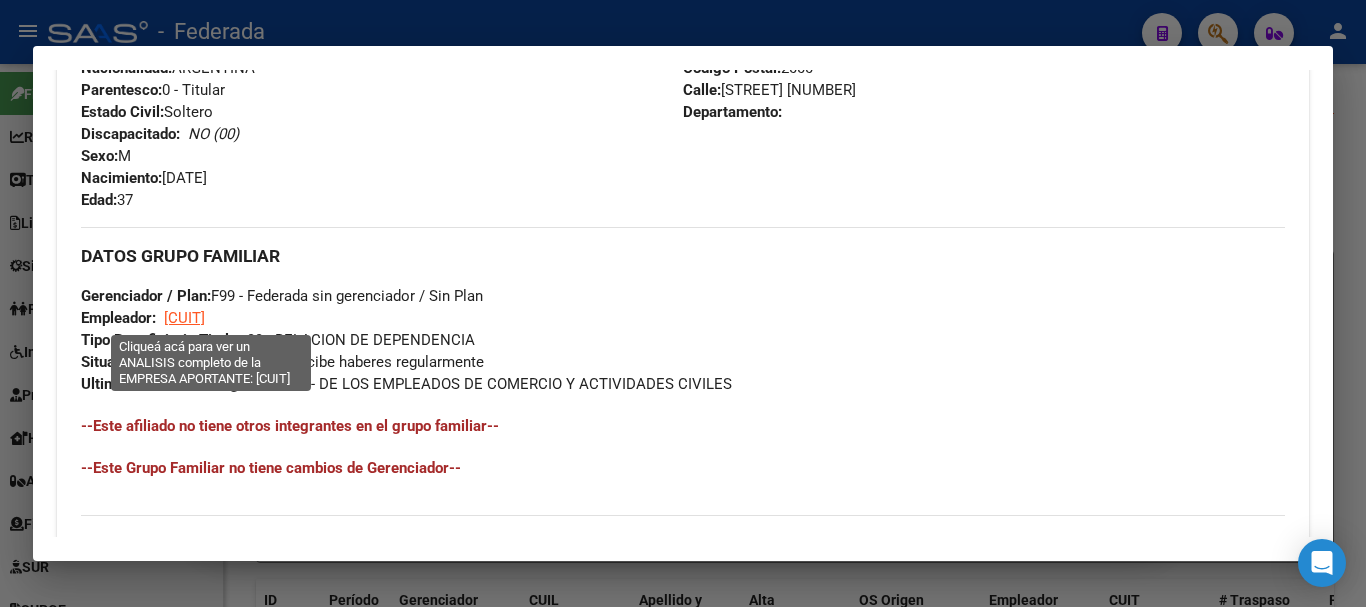 click on "[CUIT]" at bounding box center [184, 318] 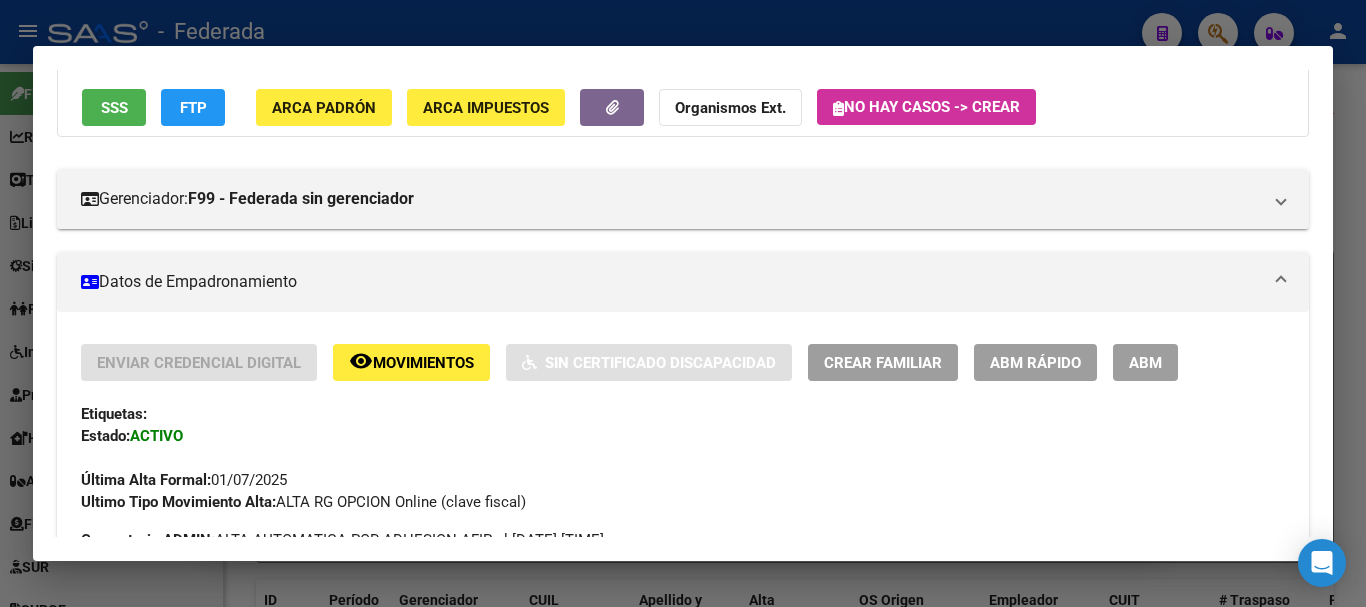 scroll, scrollTop: 100, scrollLeft: 0, axis: vertical 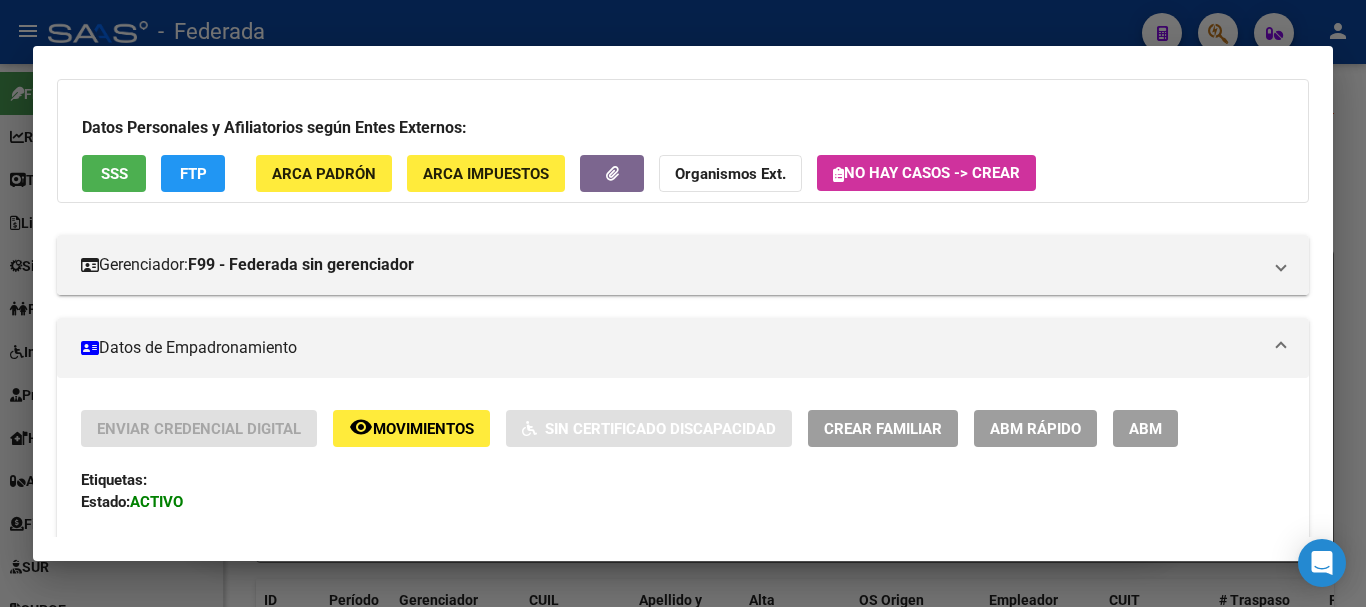 click on "ABM Rápido" 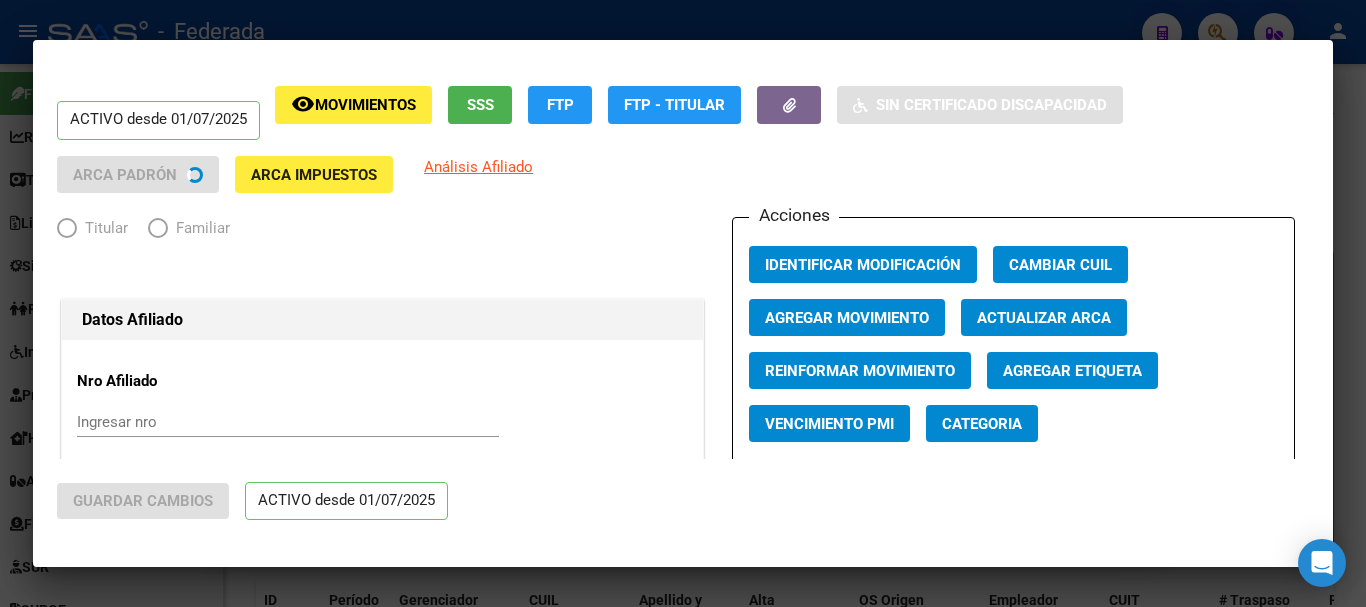 radio on "true" 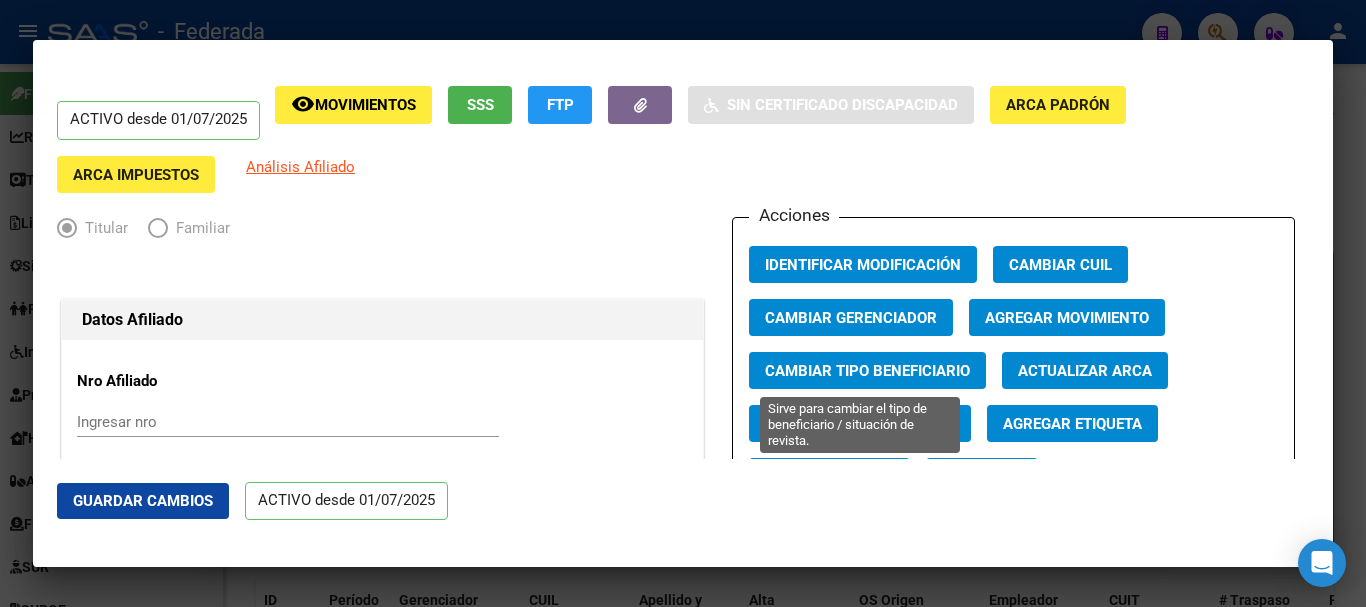 click on "Cambiar Gerenciador" 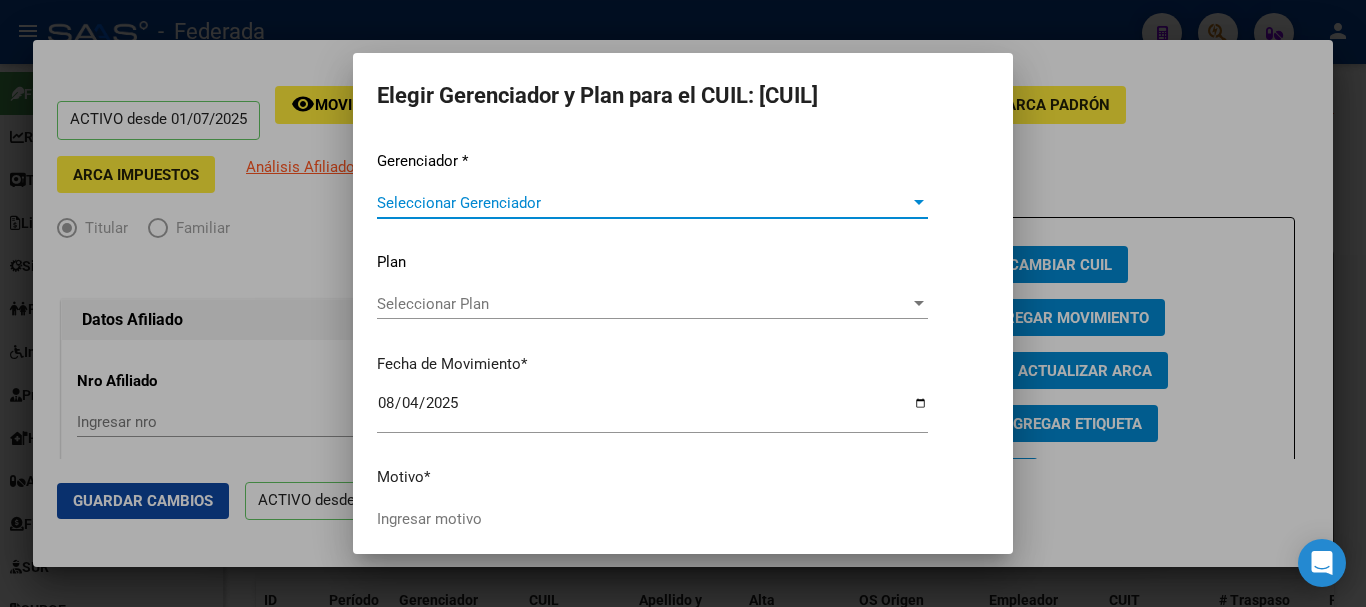 click on "Seleccionar Gerenciador" at bounding box center [643, 203] 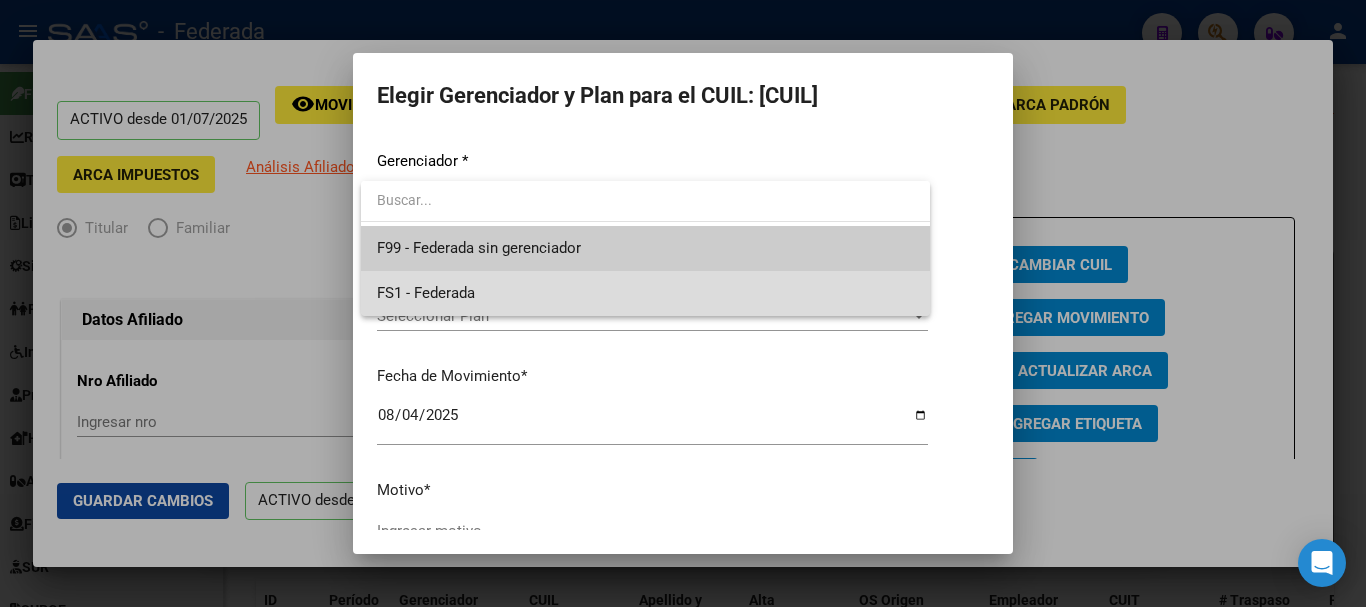 click on "FS1 - Federada" at bounding box center (645, 293) 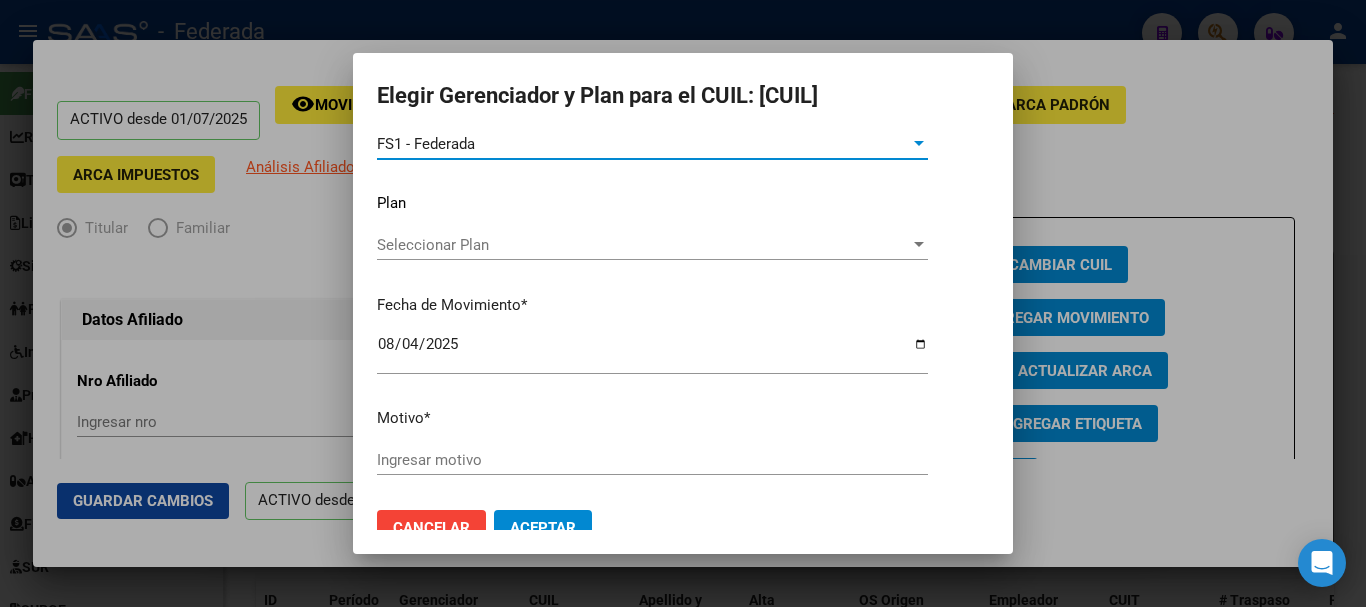 scroll, scrollTop: 91, scrollLeft: 0, axis: vertical 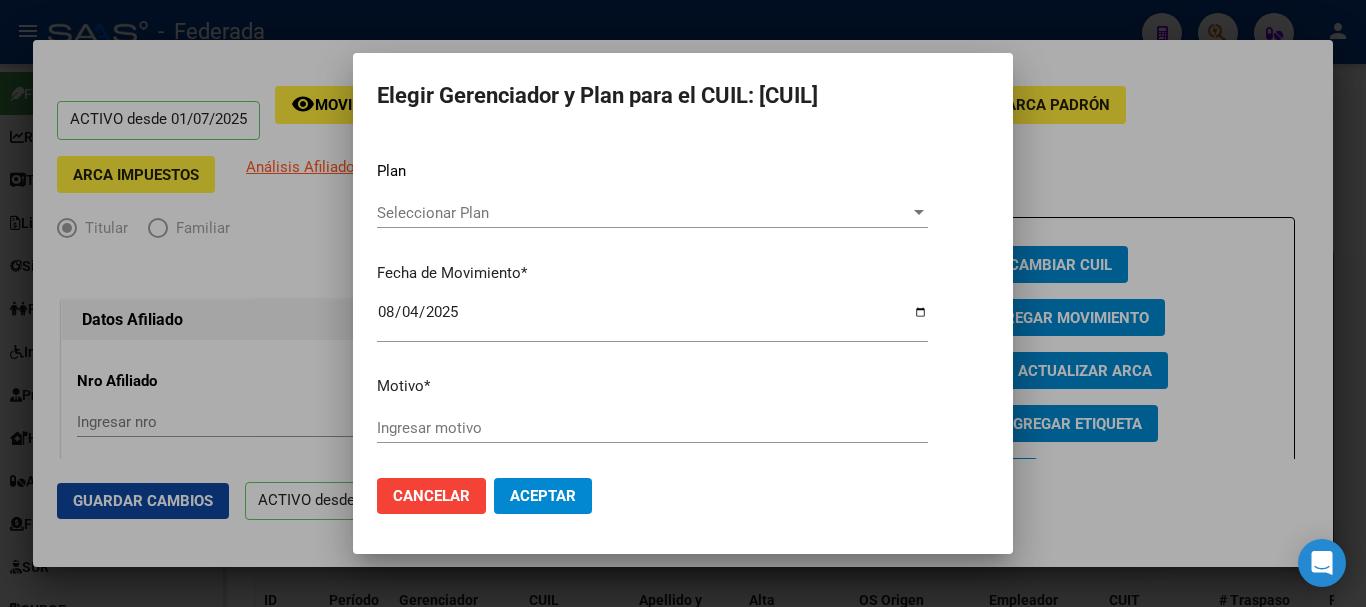 click on "Ingresar motivo" 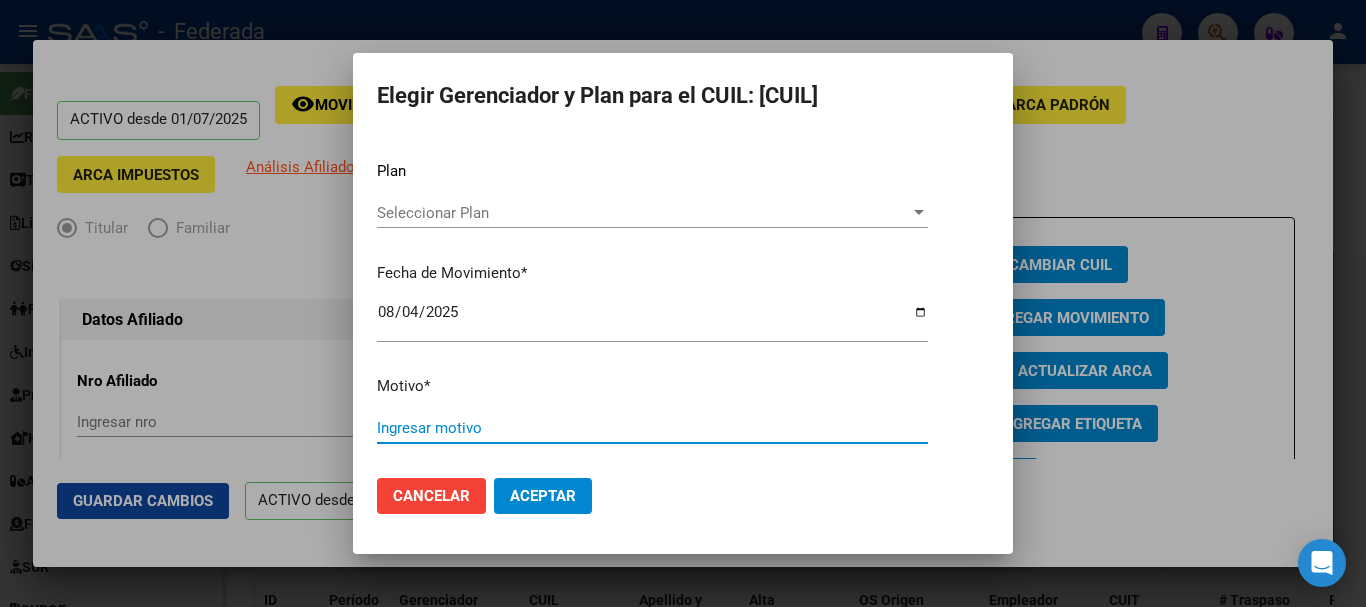 click on "Ingresar motivo" at bounding box center (652, 428) 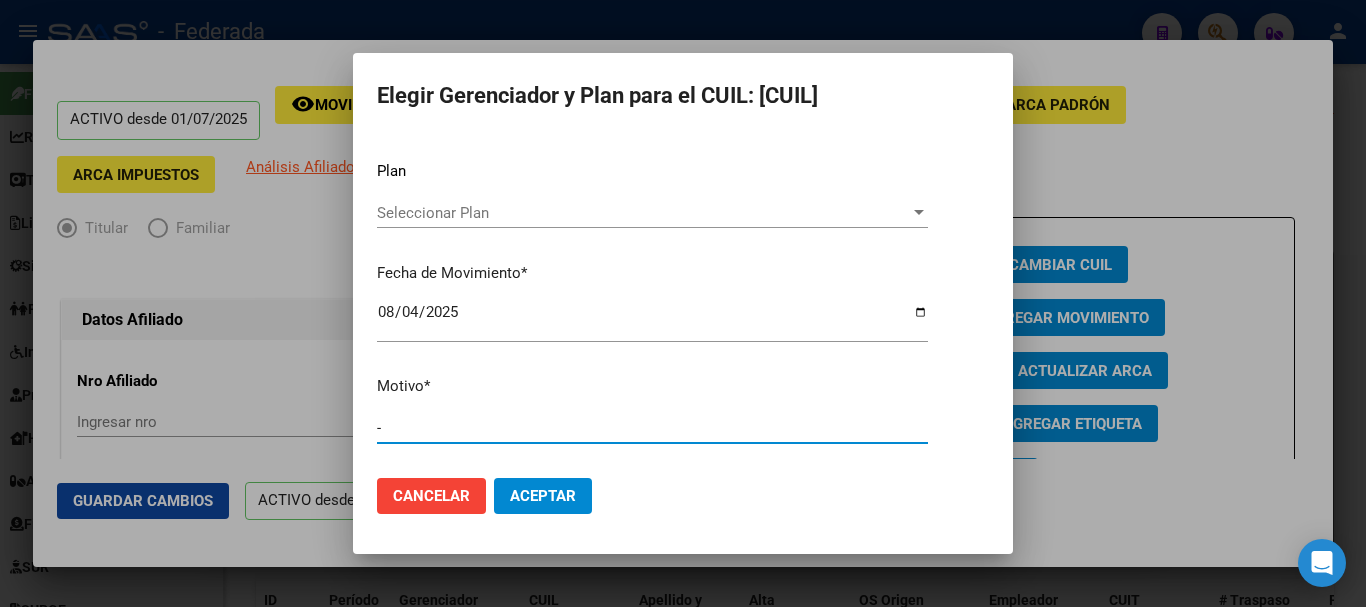 type on "-" 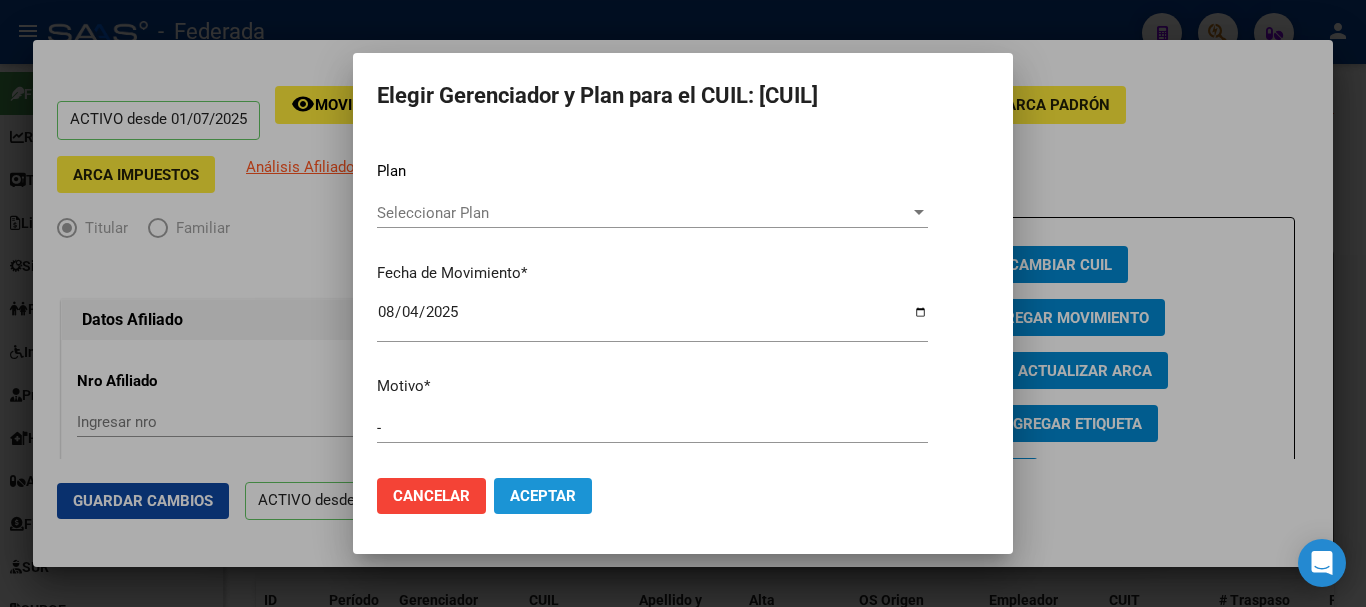 click on "Aceptar" at bounding box center [543, 496] 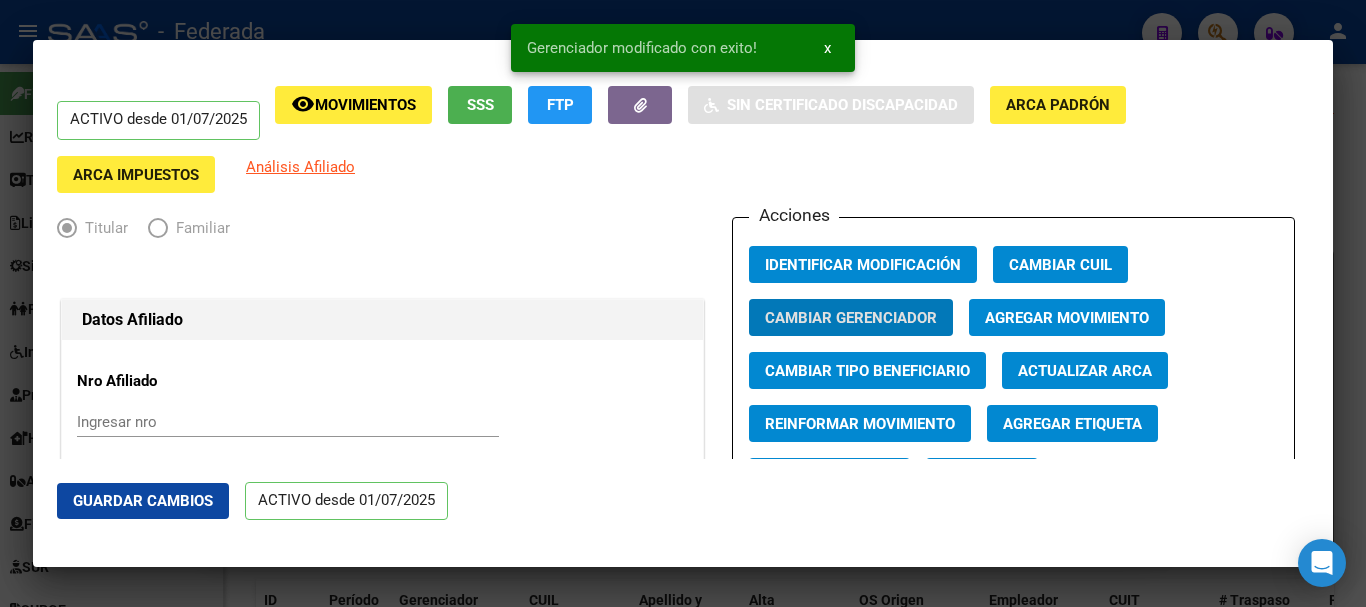 click at bounding box center (683, 303) 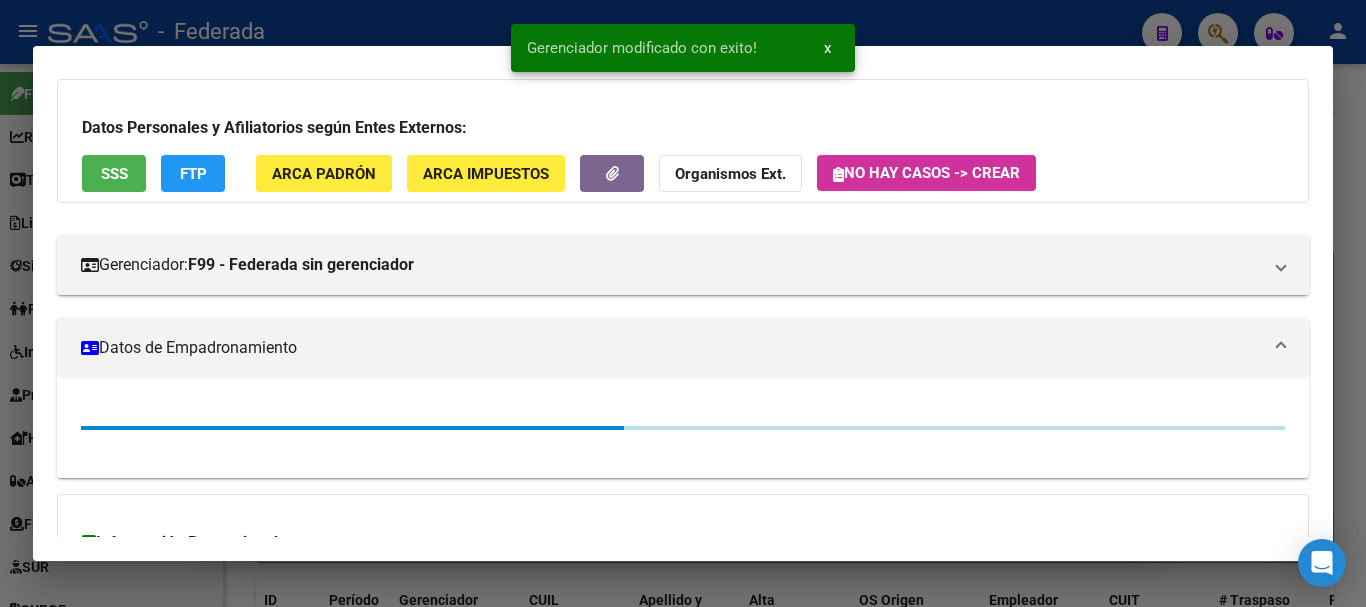 click at bounding box center (683, 303) 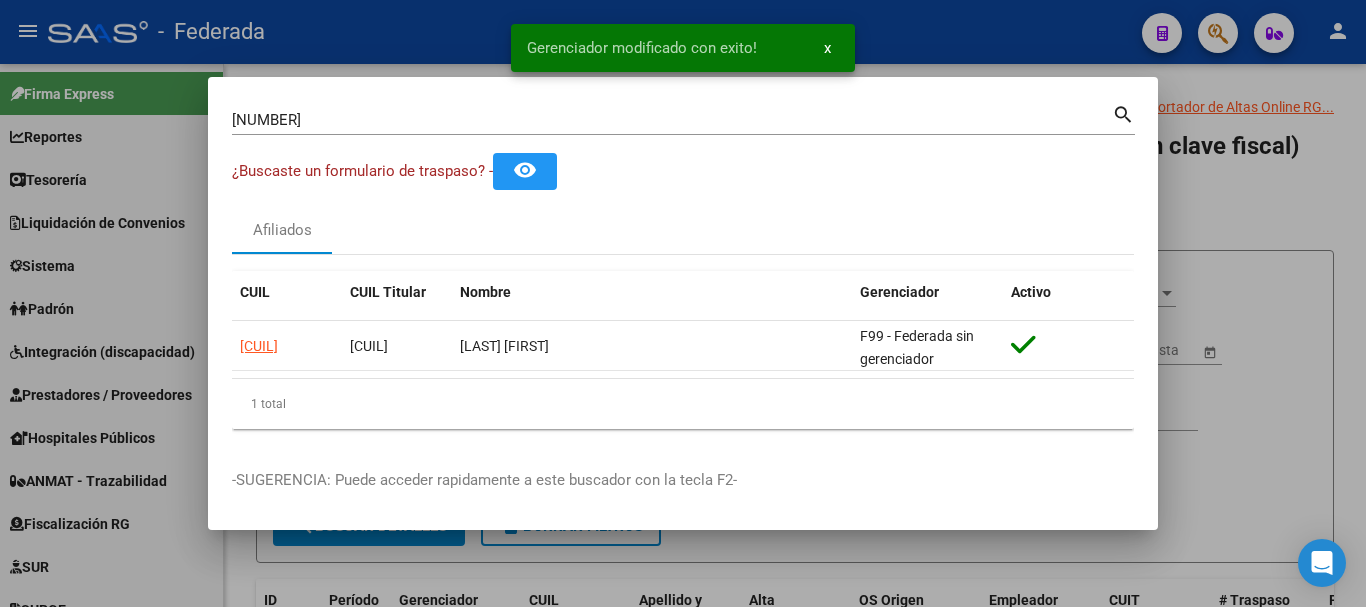 click at bounding box center [683, 303] 